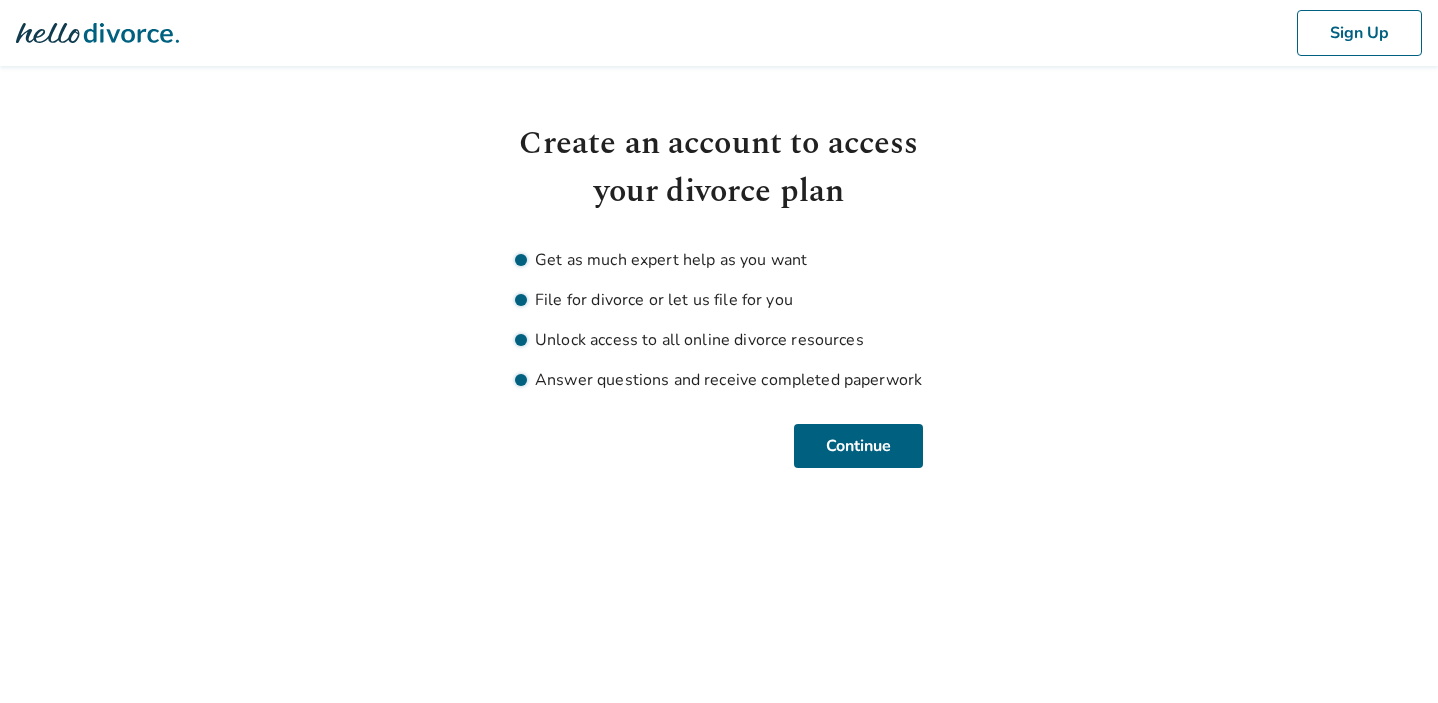scroll, scrollTop: 0, scrollLeft: 0, axis: both 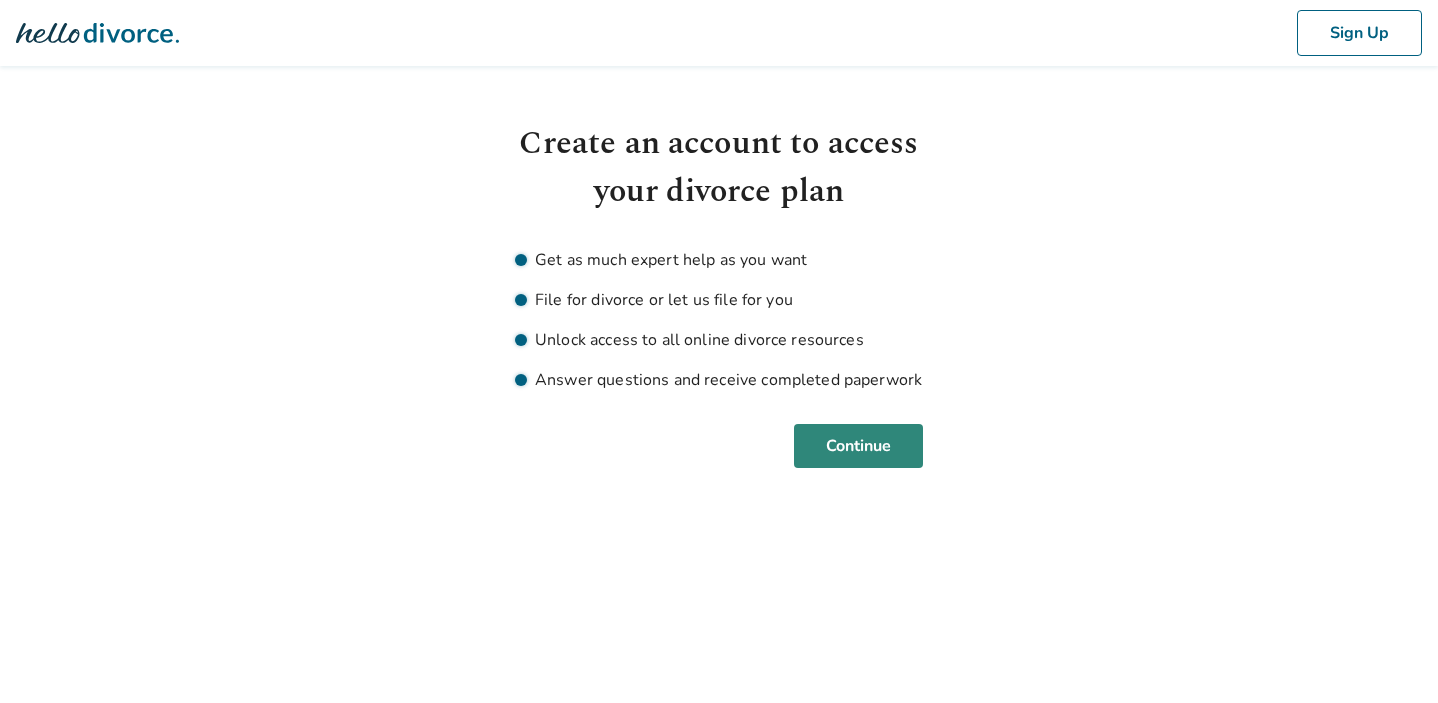 click on "Continue" at bounding box center [858, 446] 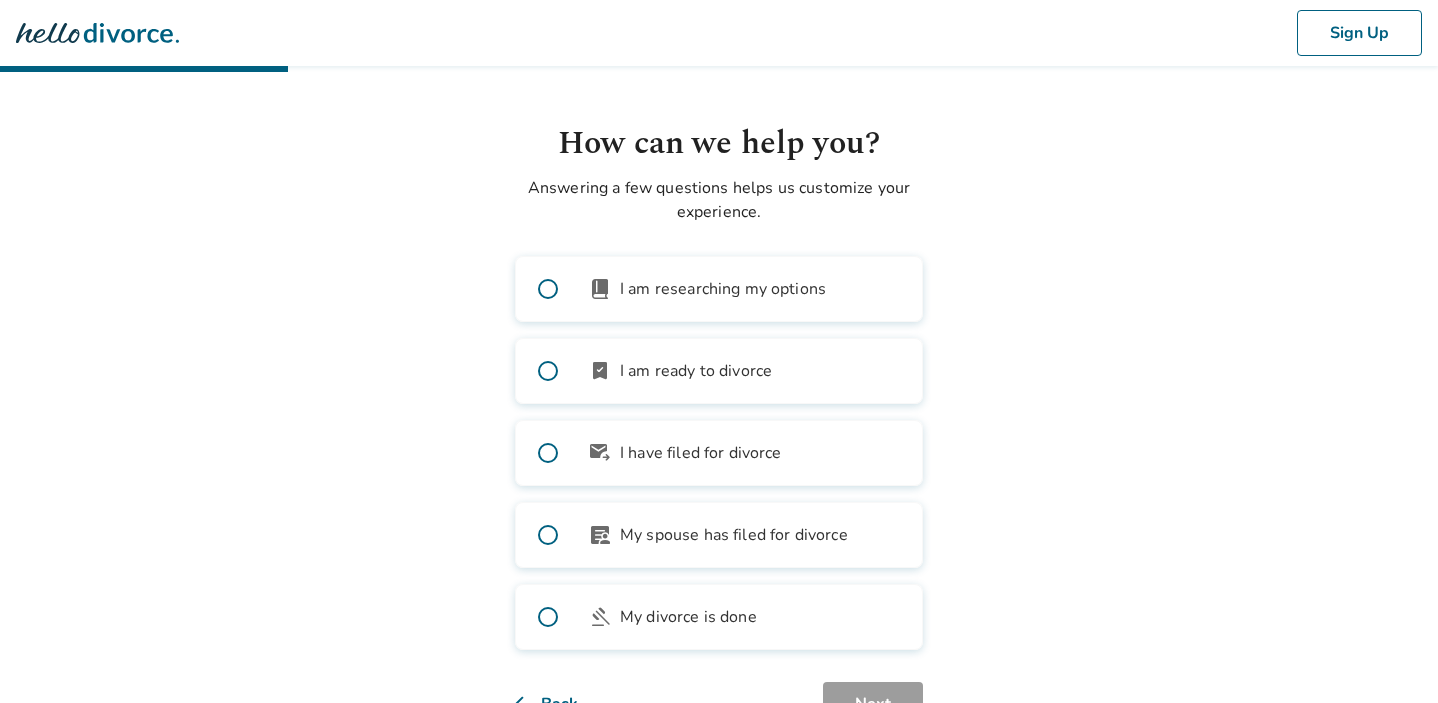 click at bounding box center [548, 371] 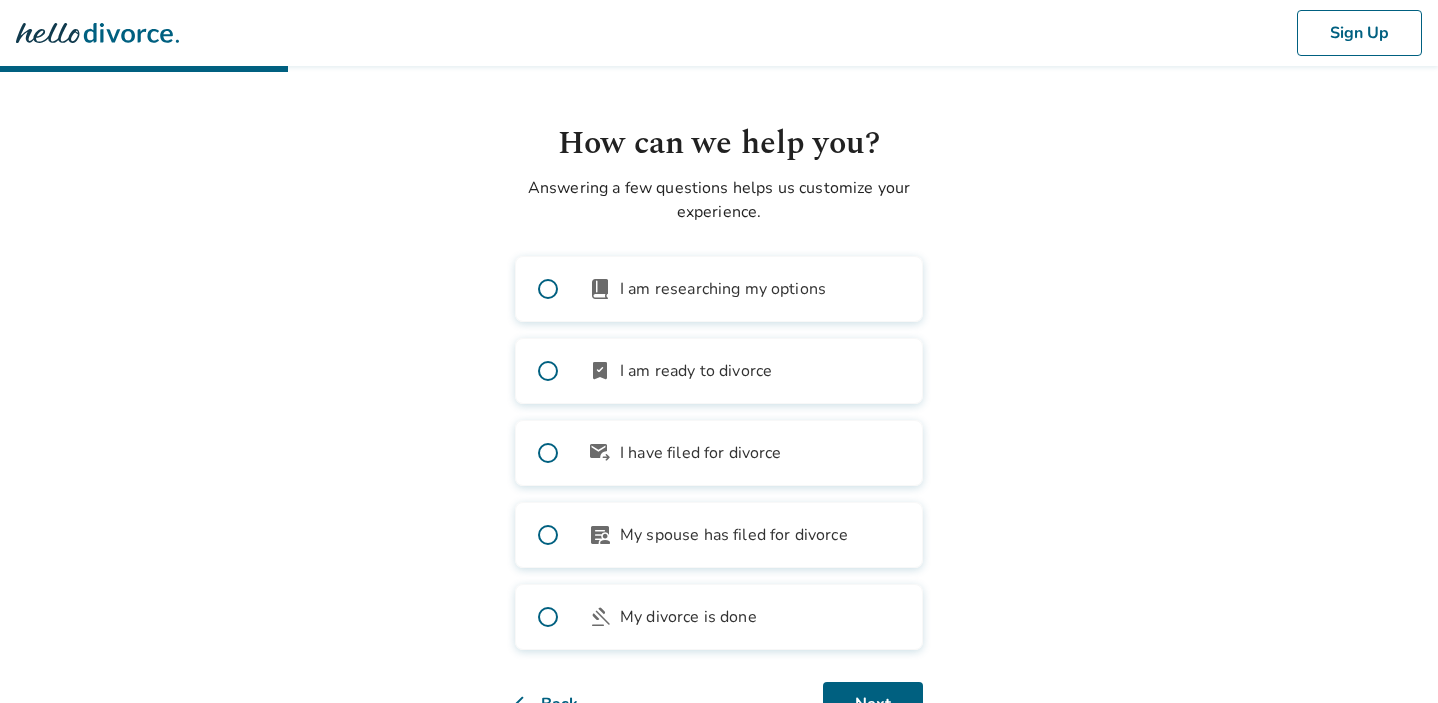 scroll, scrollTop: 71, scrollLeft: 0, axis: vertical 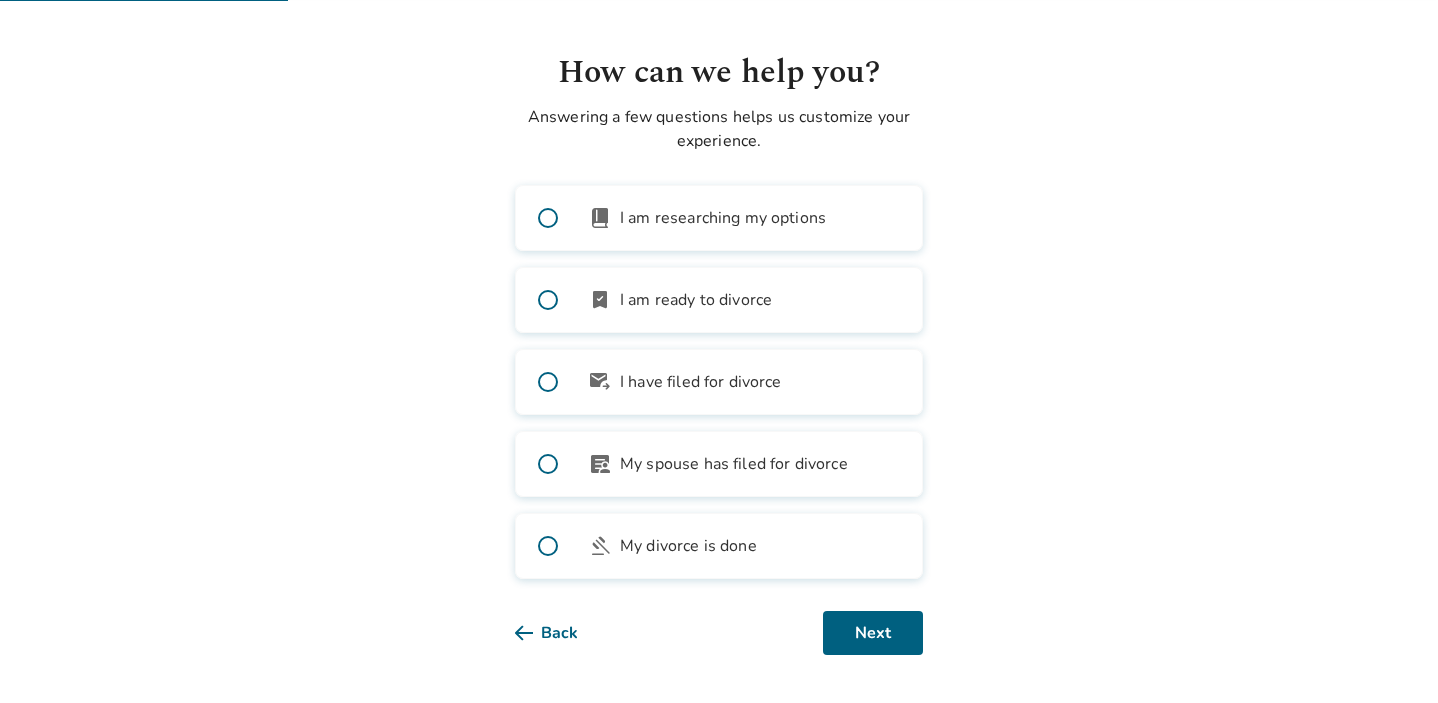 click at bounding box center (548, 382) 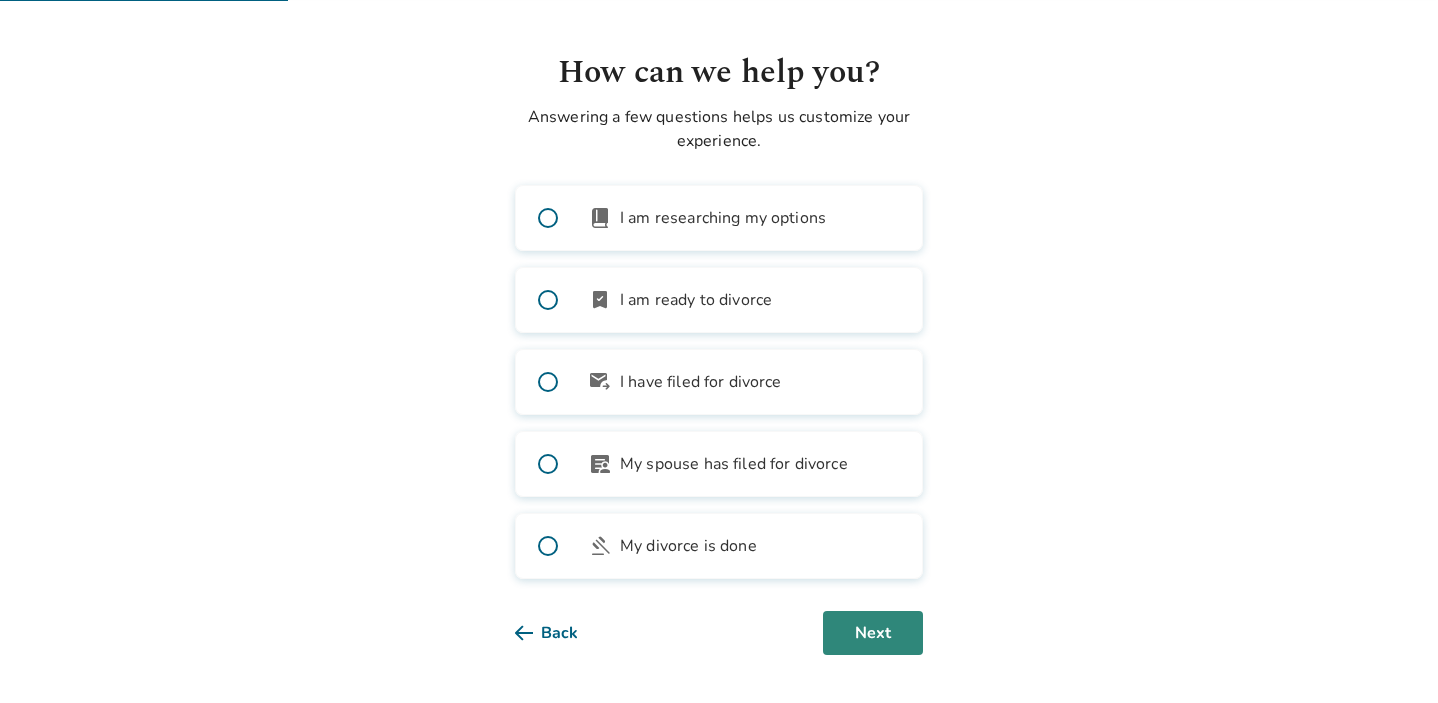 click on "Next" at bounding box center (873, 633) 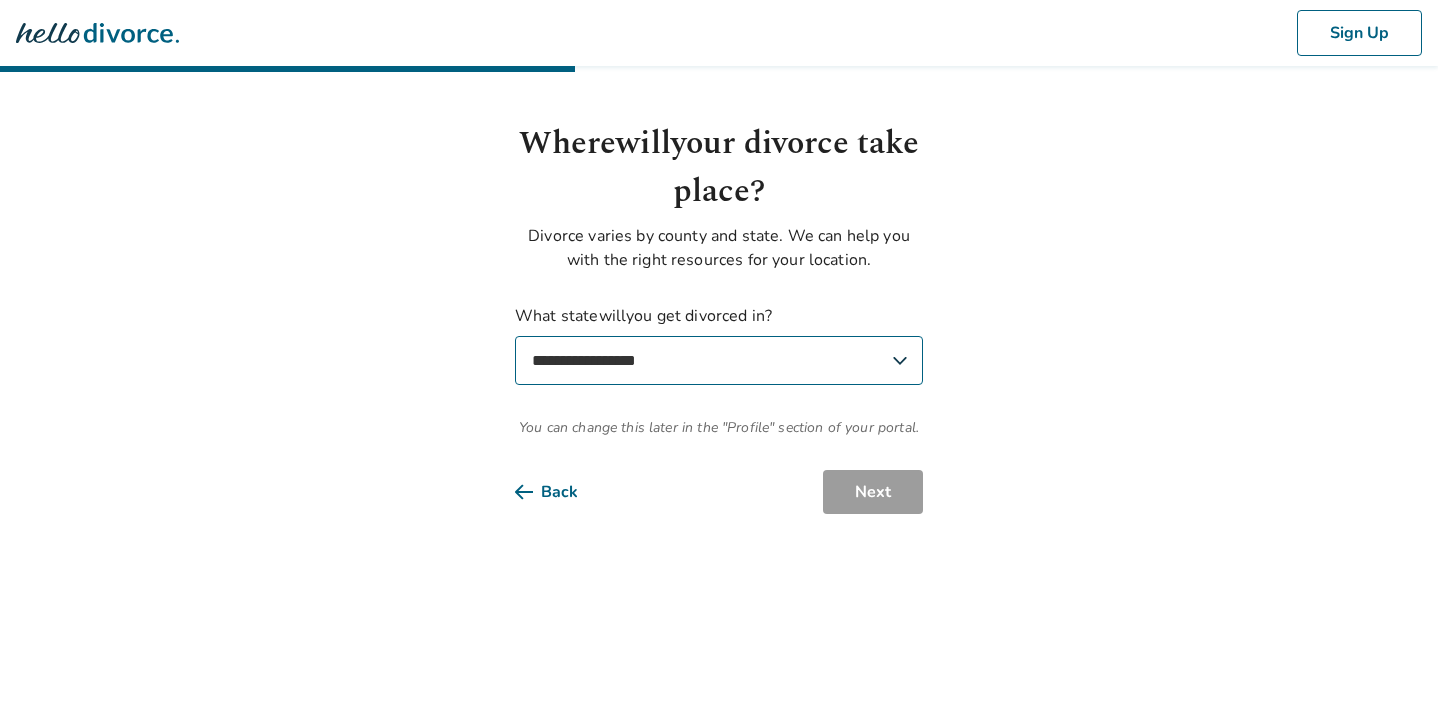 click on "**********" at bounding box center [719, 360] 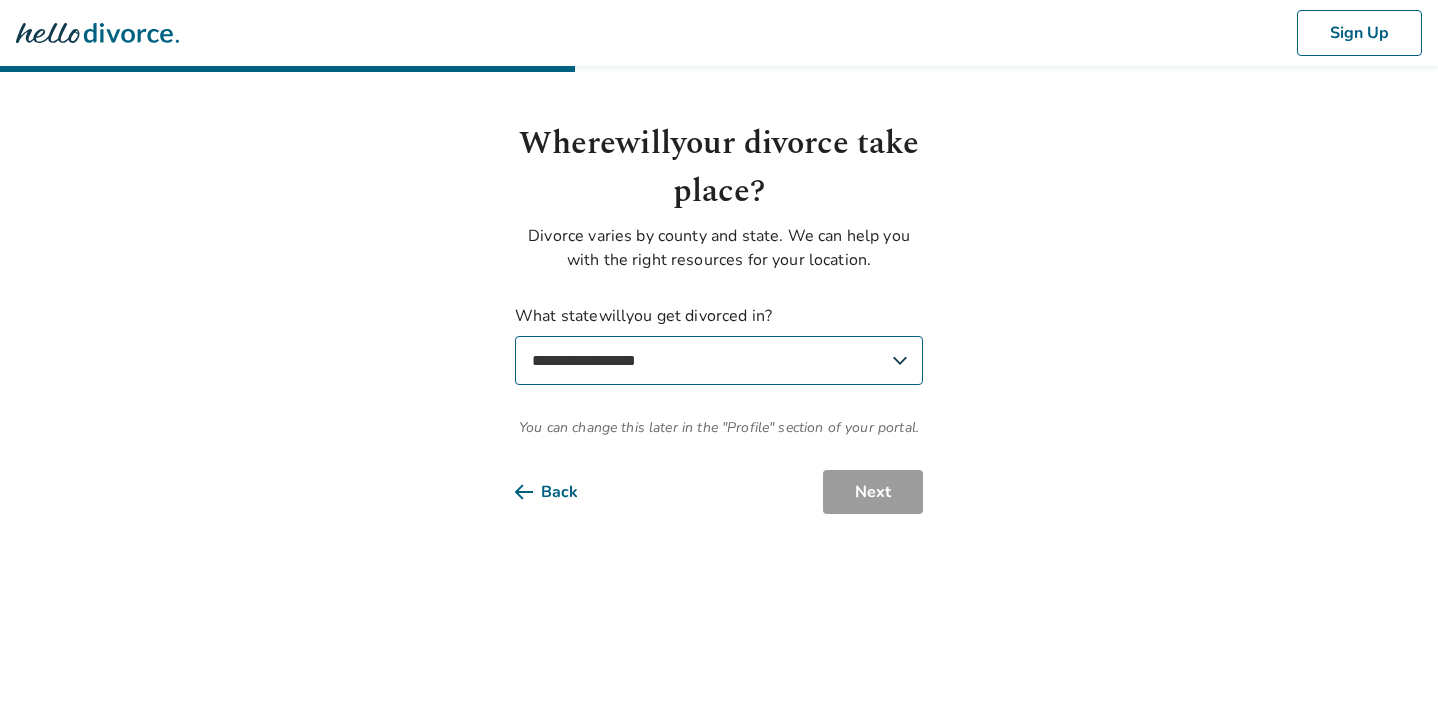 select on "**" 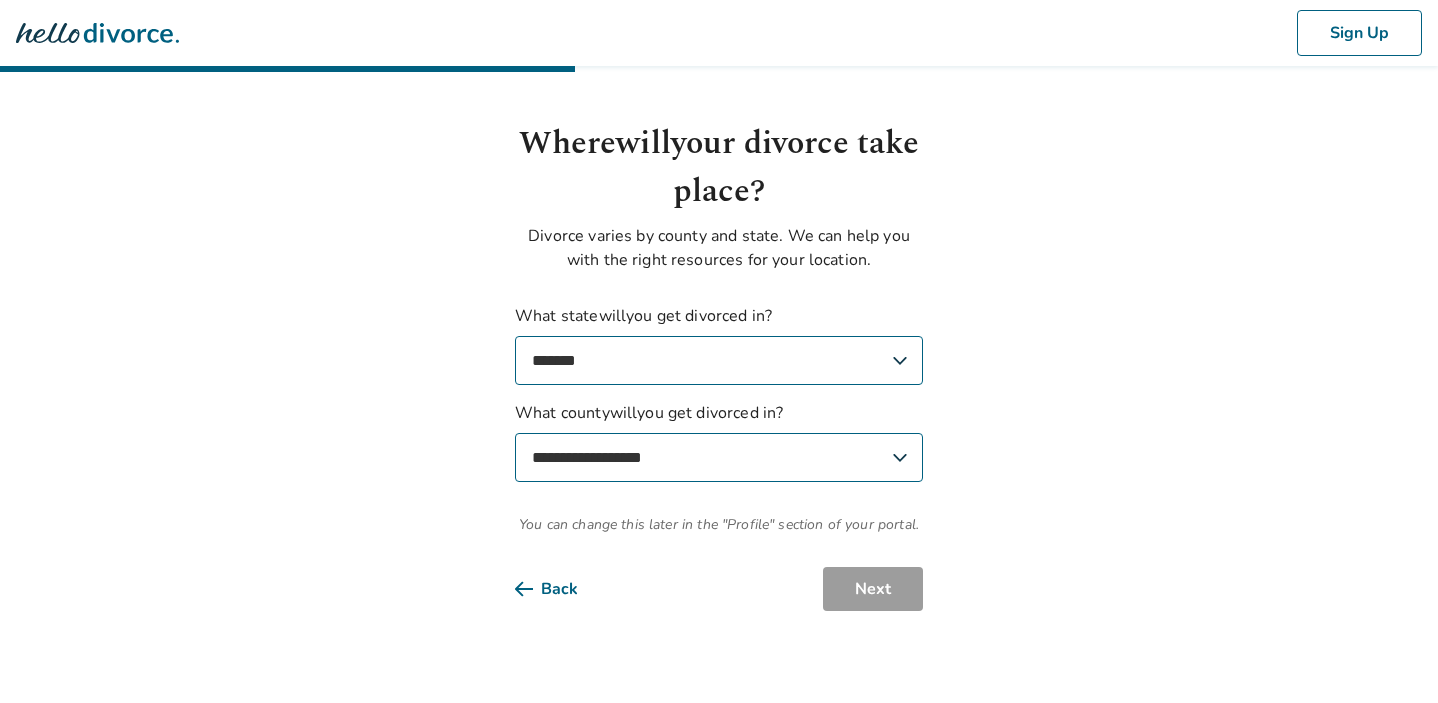 click on "**********" at bounding box center [719, 457] 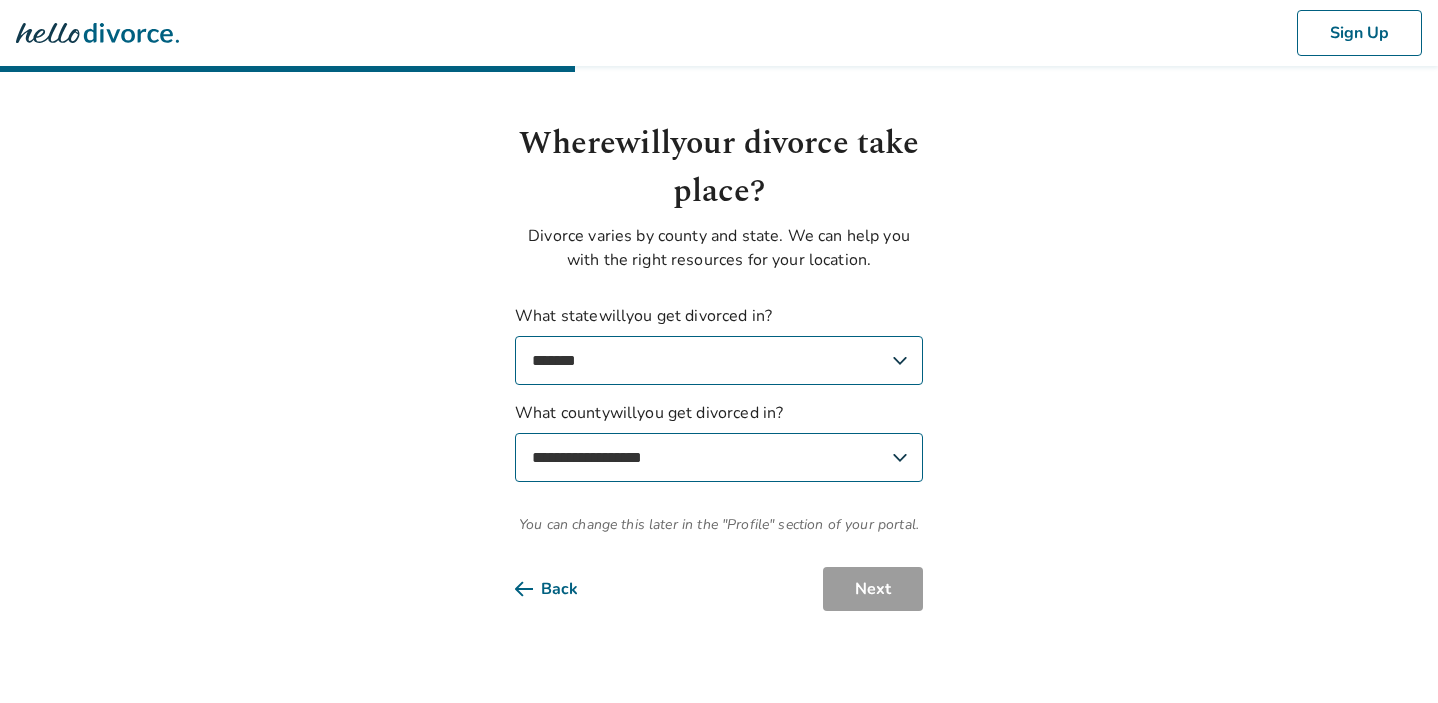 select on "**********" 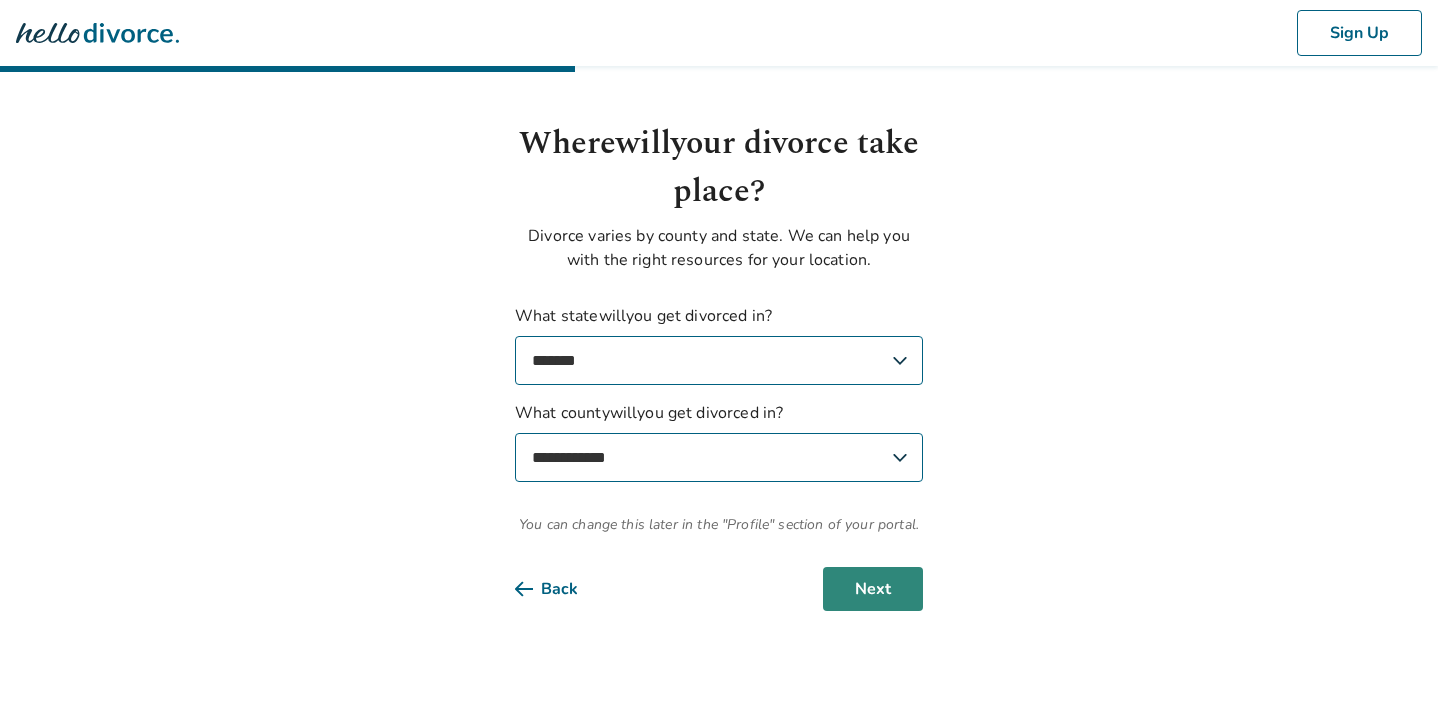 click on "Next" at bounding box center (873, 589) 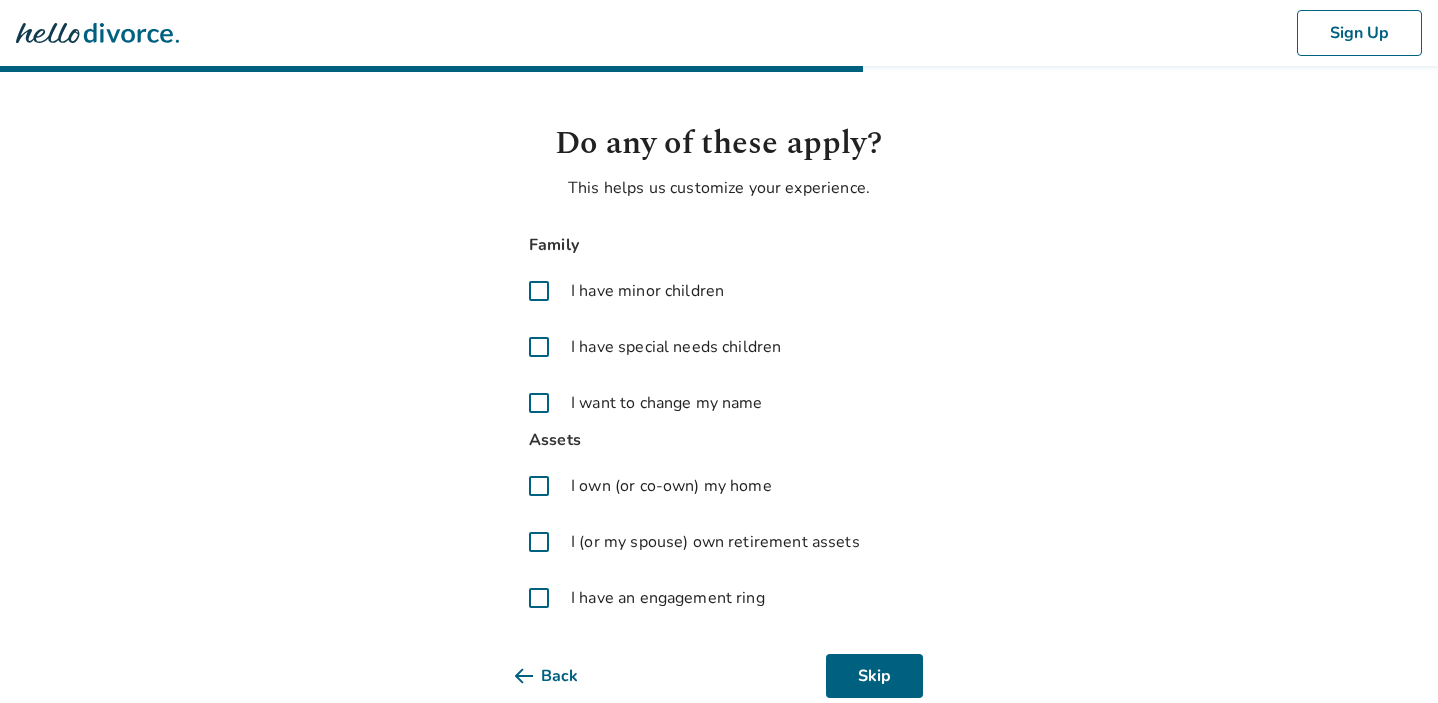 click at bounding box center [539, 486] 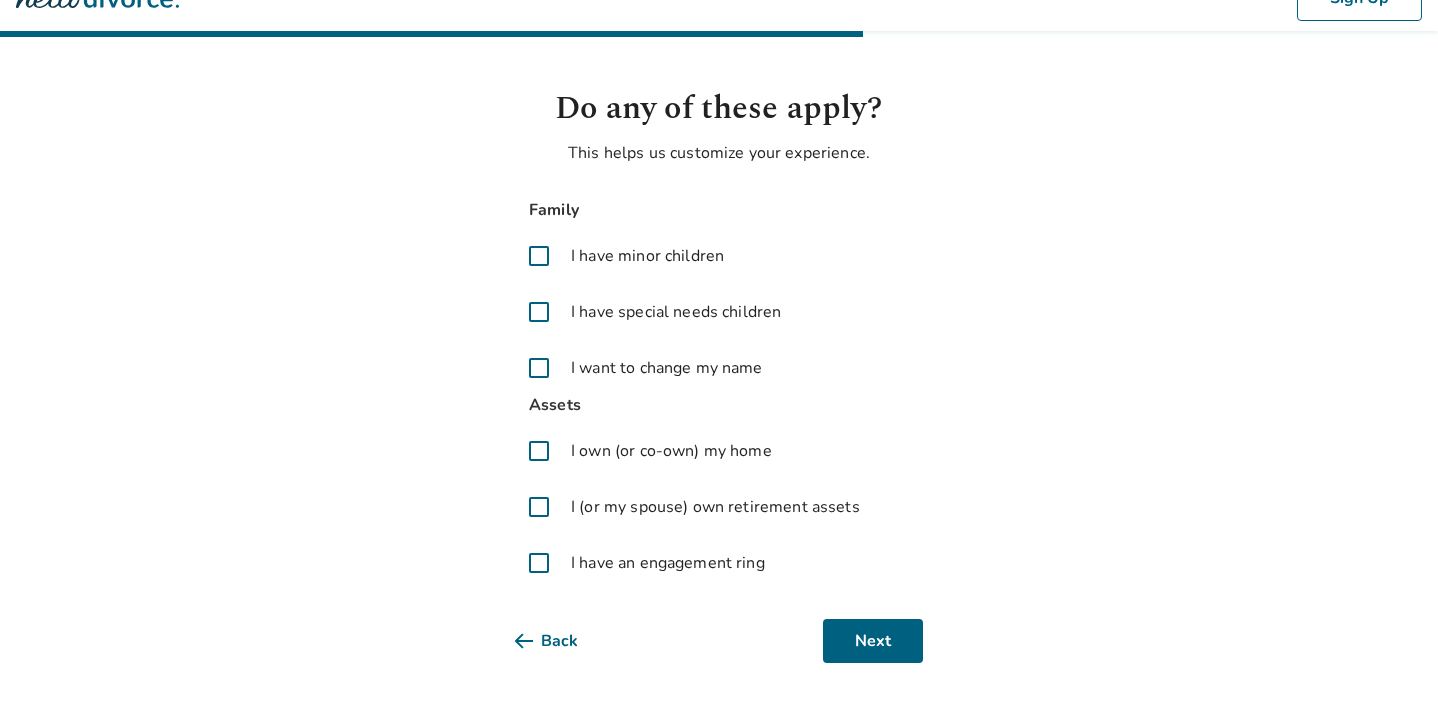scroll, scrollTop: 43, scrollLeft: 0, axis: vertical 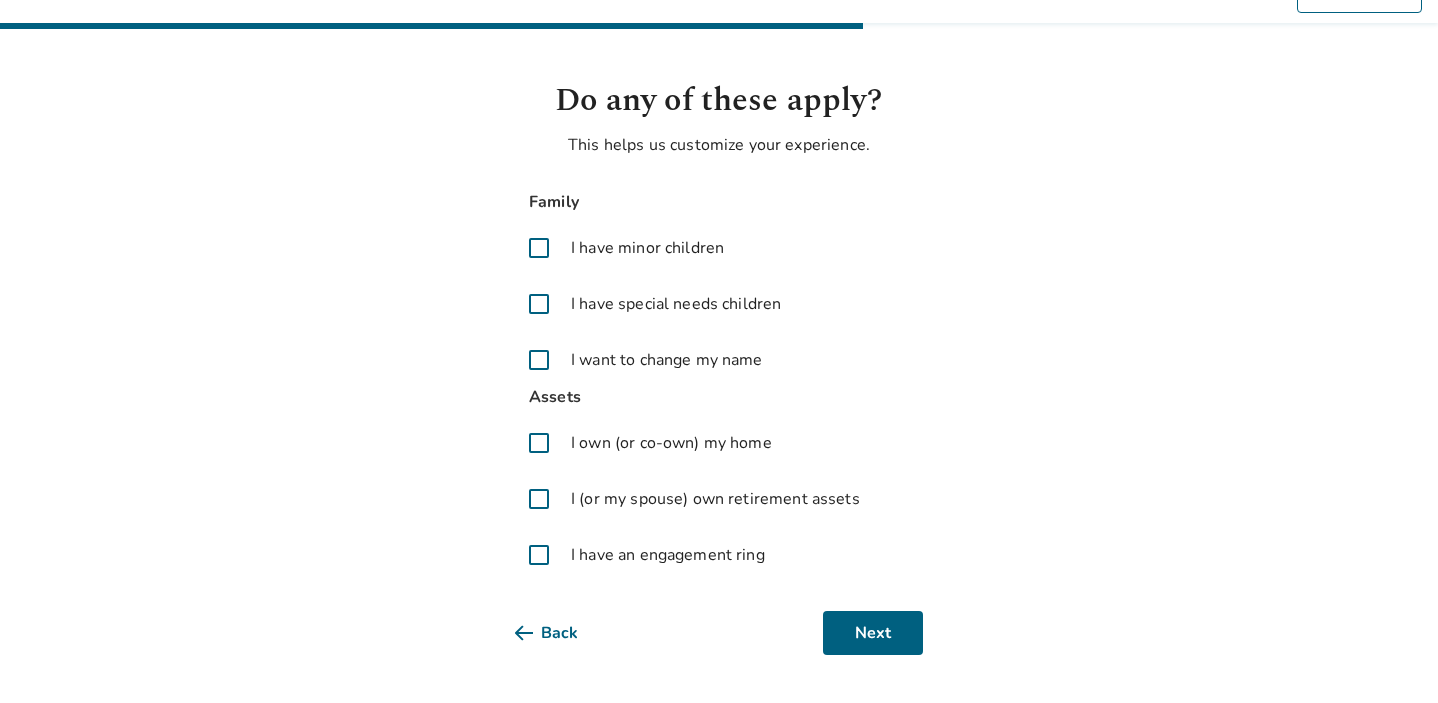 click at bounding box center [539, 499] 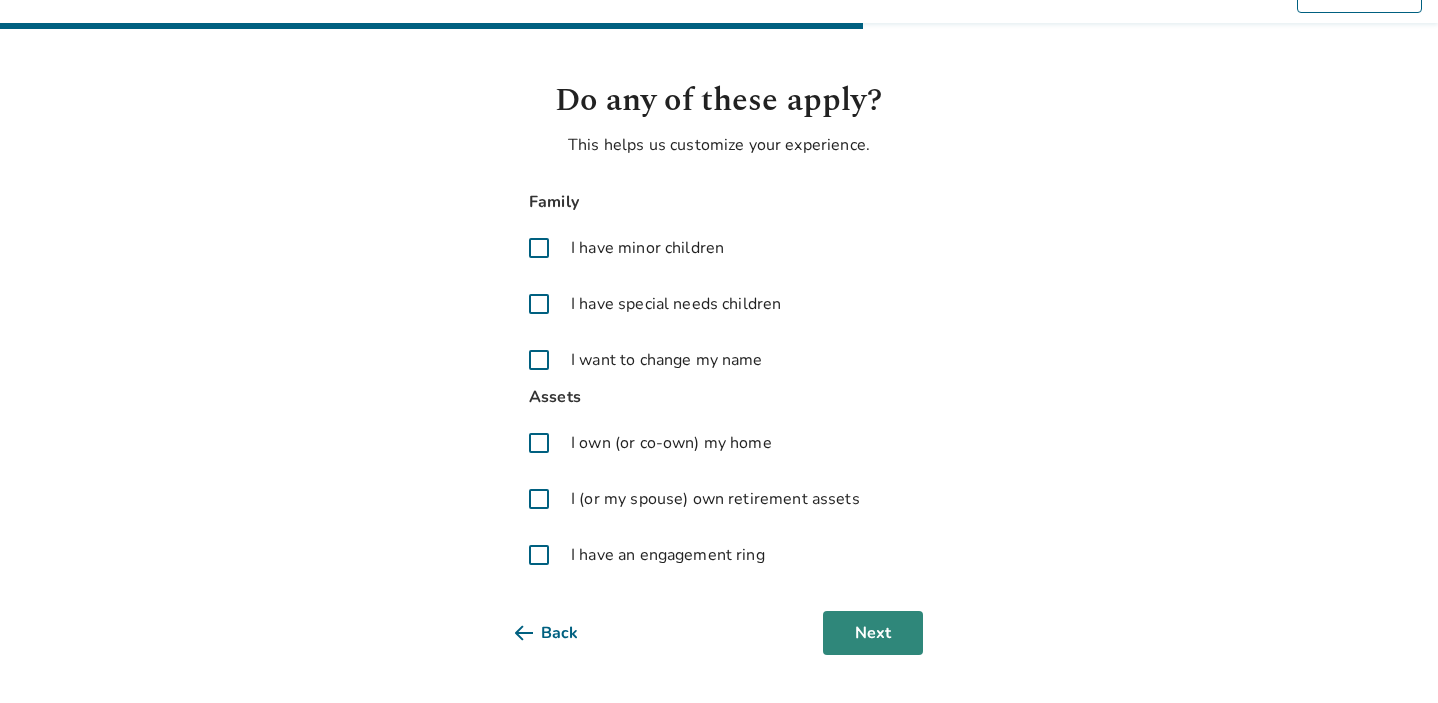 click on "Next" at bounding box center [873, 633] 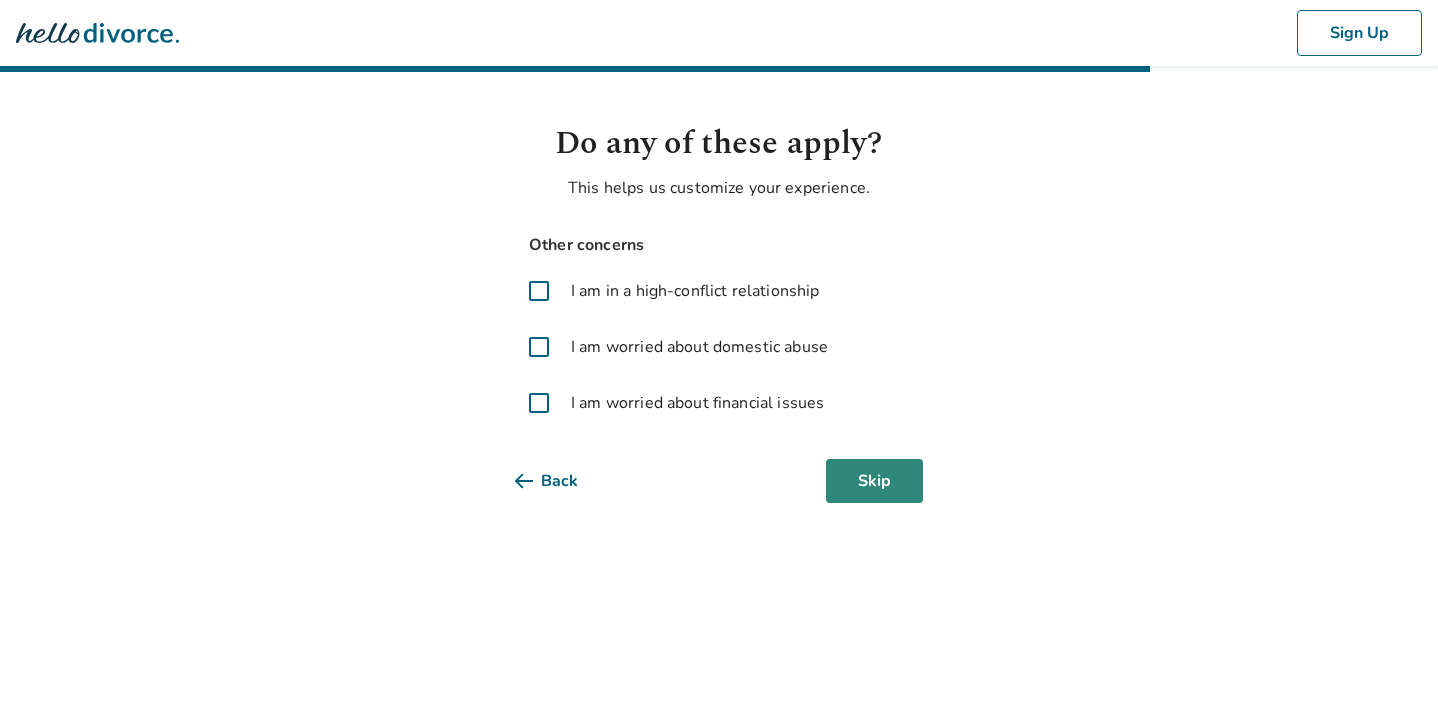 click on "Skip" at bounding box center [874, 481] 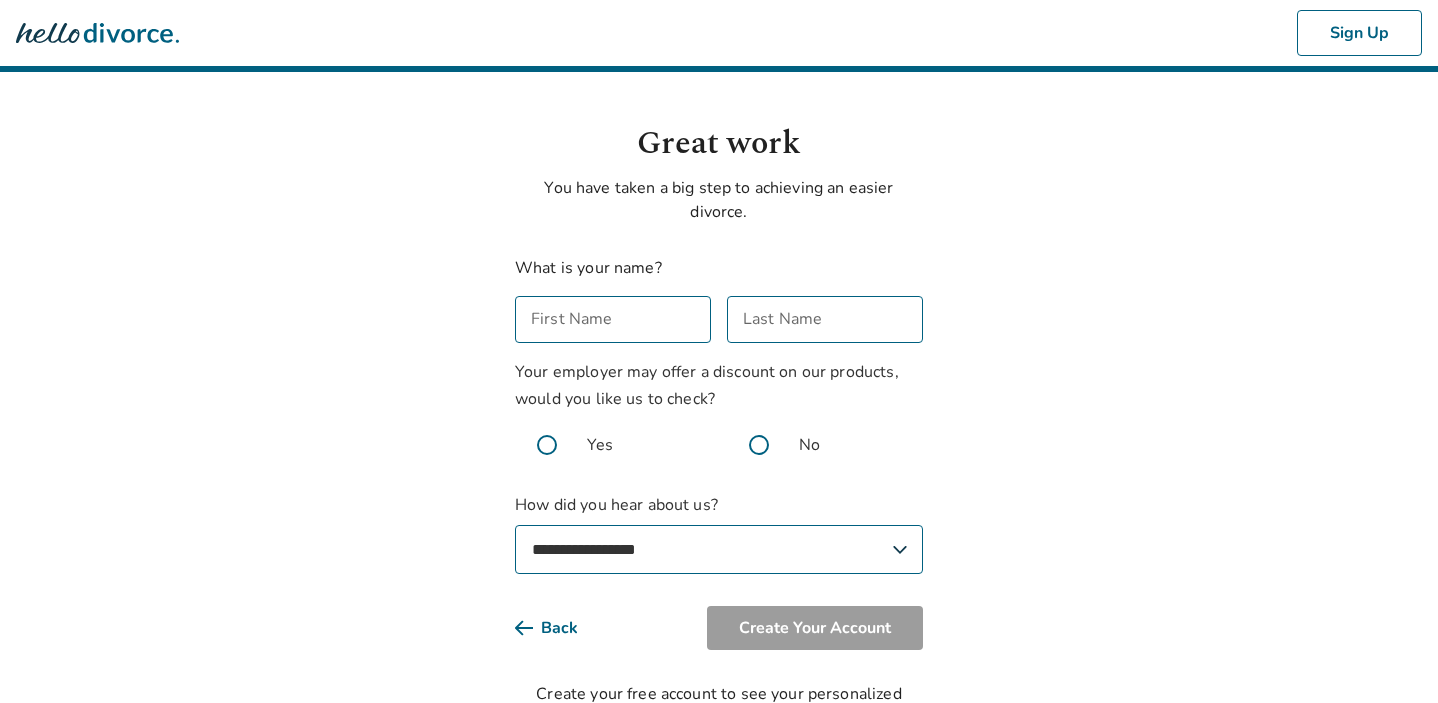 click on "First Name" at bounding box center (613, 319) 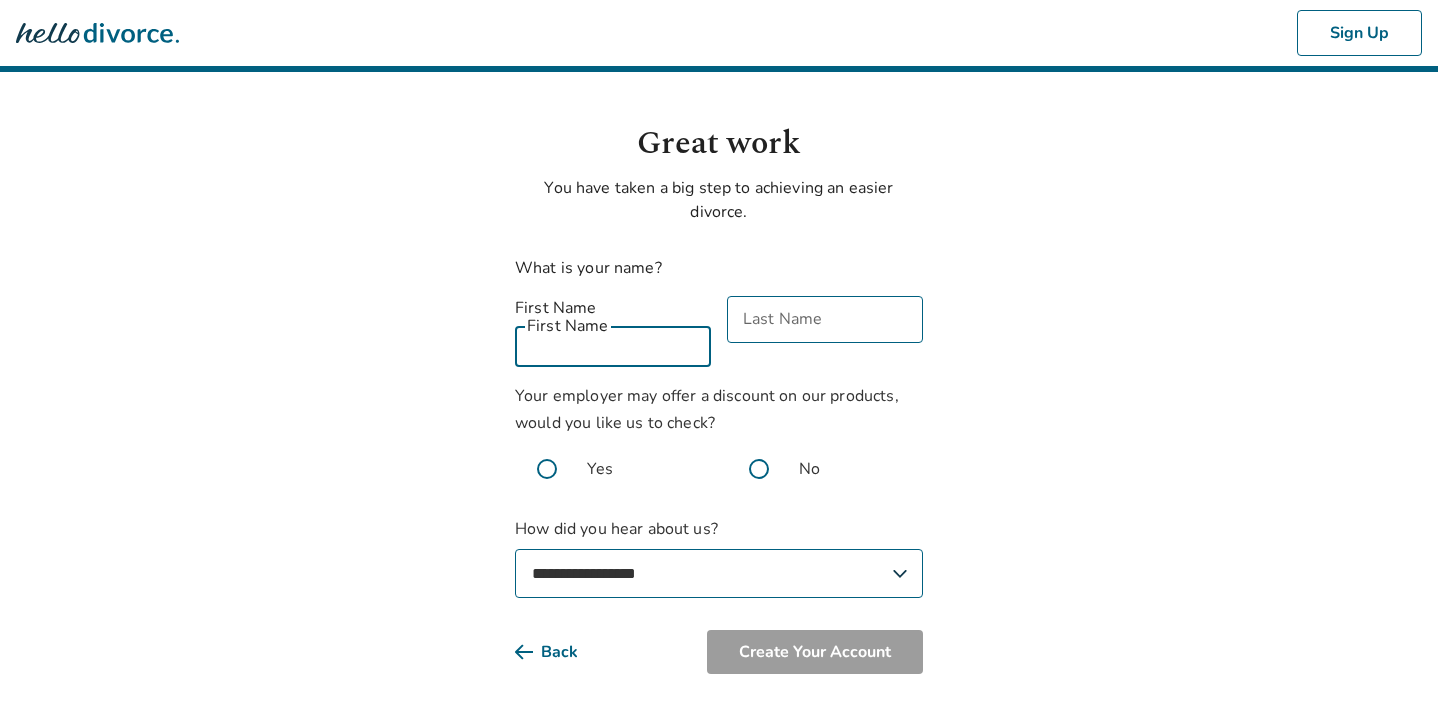 type on "*******" 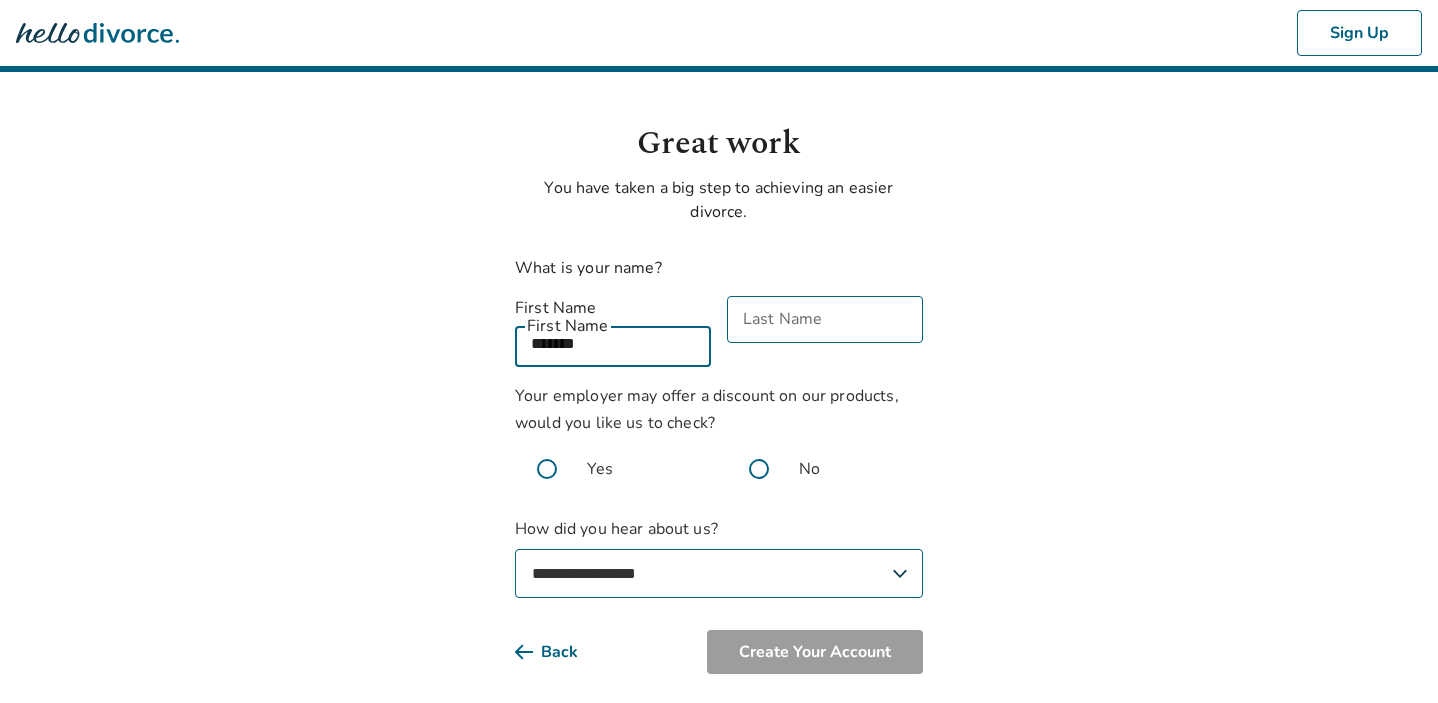 click on "Last Name" at bounding box center (825, 319) 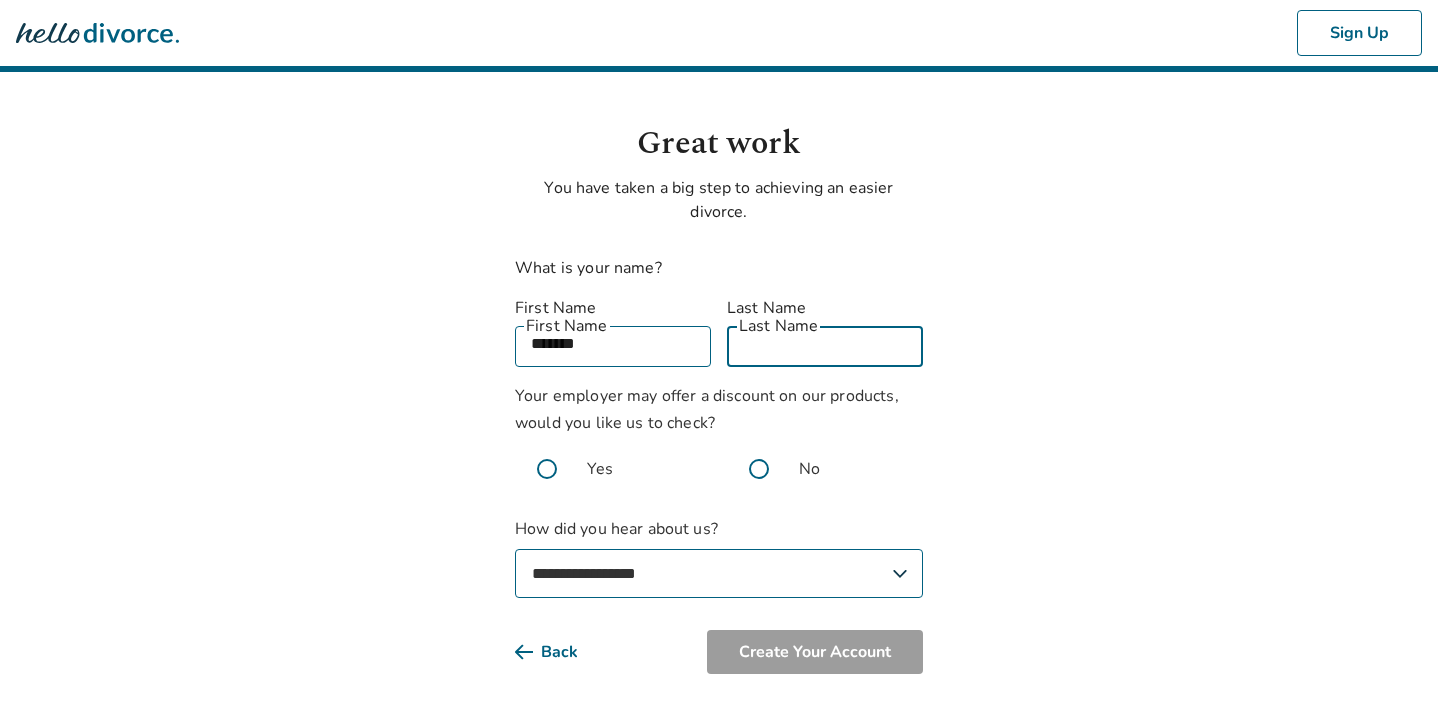 type on "********" 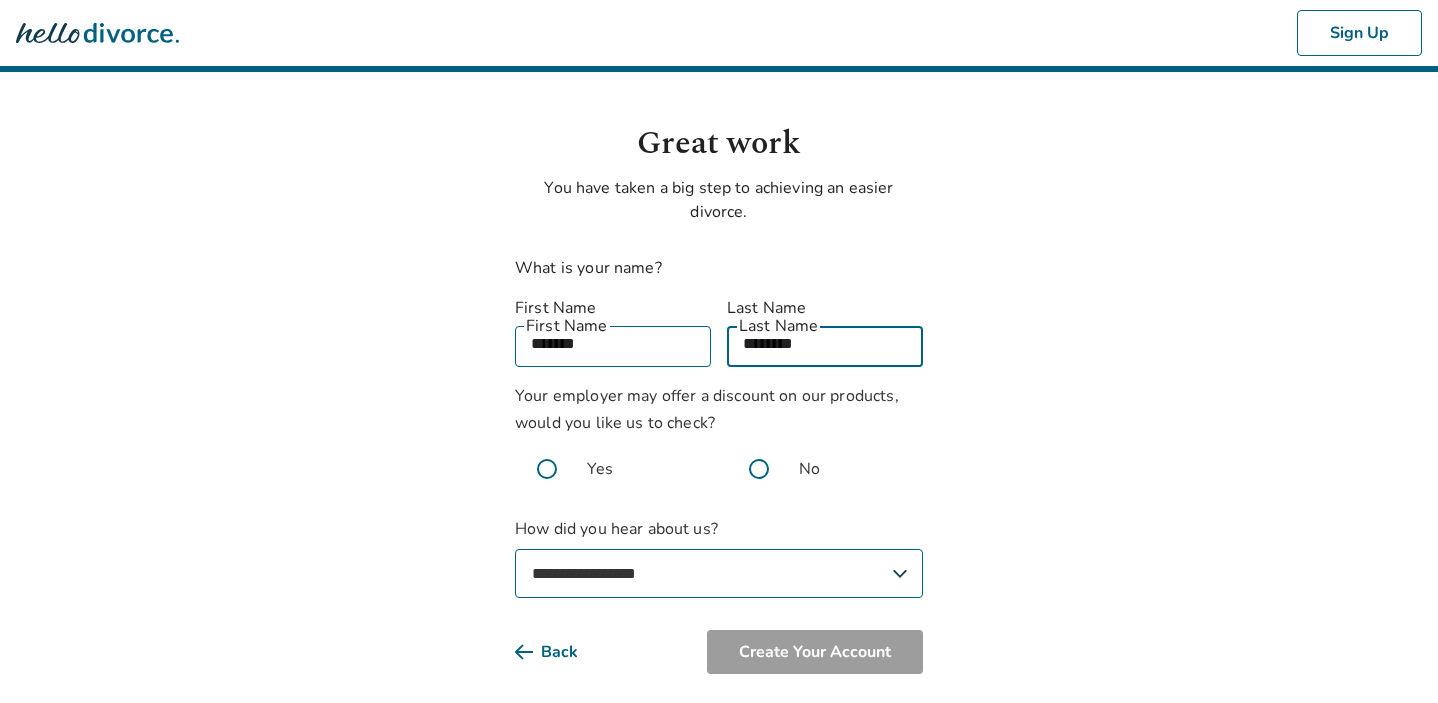 click at bounding box center [759, 469] 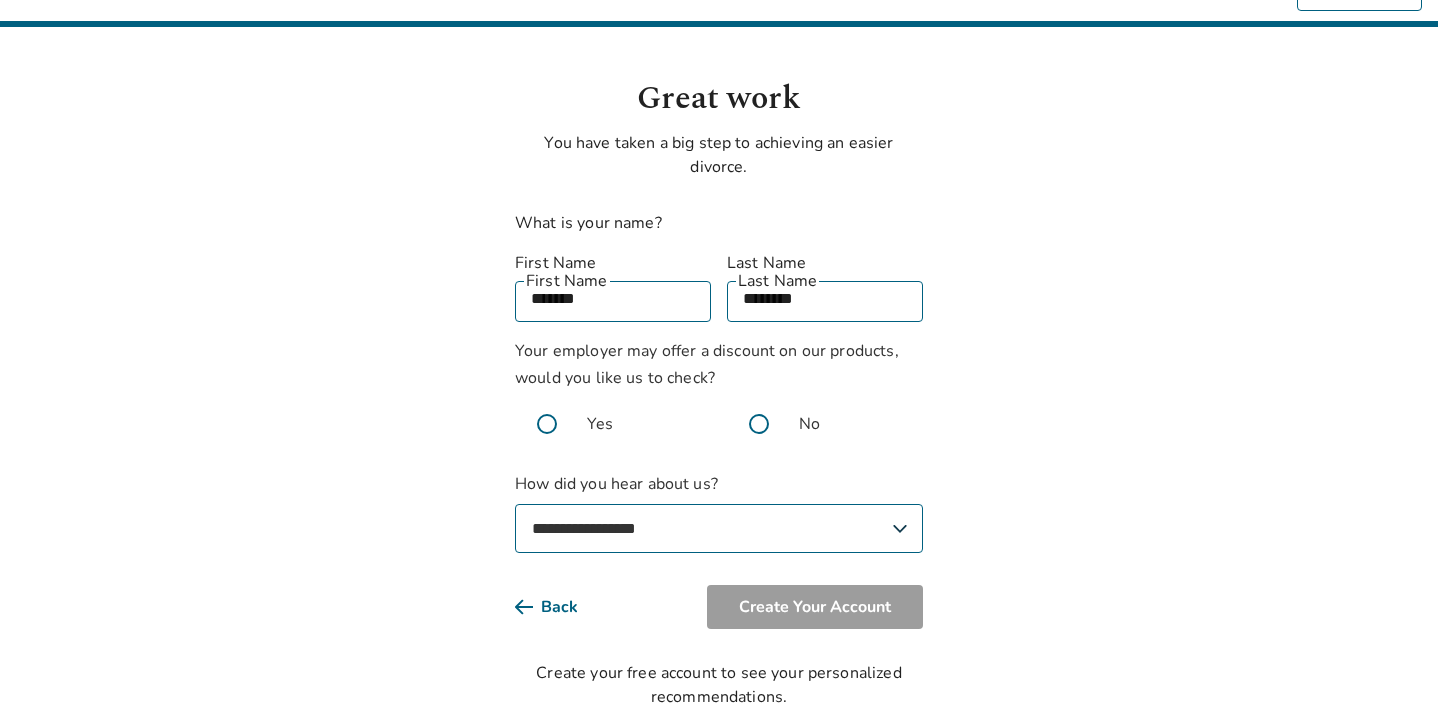 scroll, scrollTop: 75, scrollLeft: 0, axis: vertical 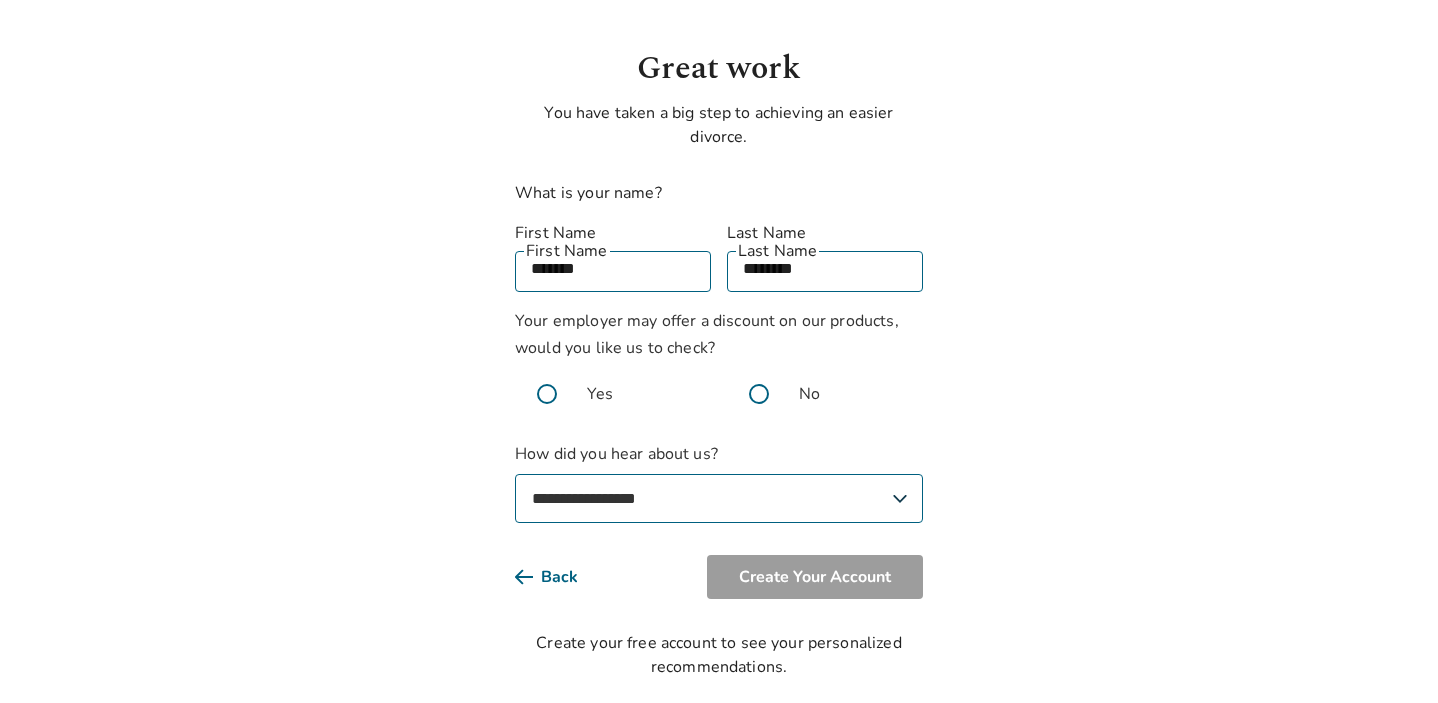 click on "**********" at bounding box center [719, 498] 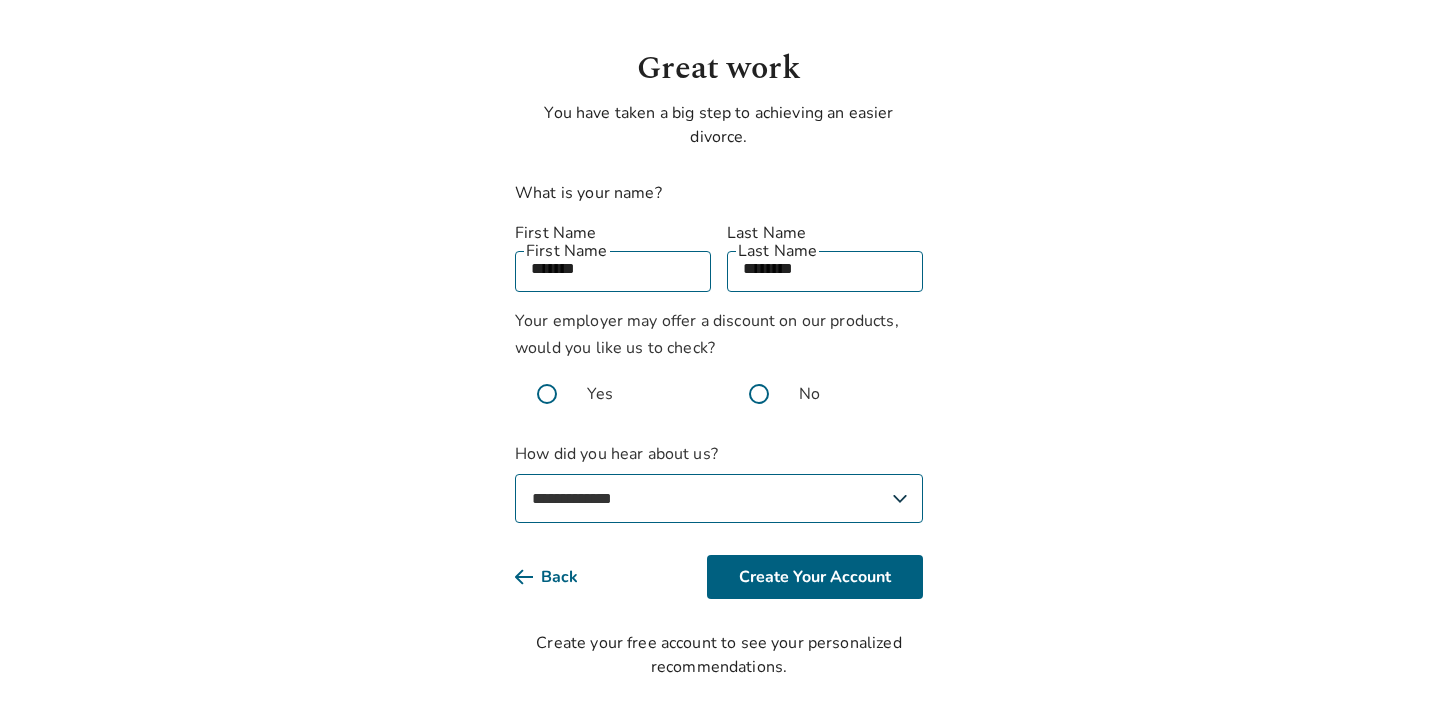 click at bounding box center [547, 394] 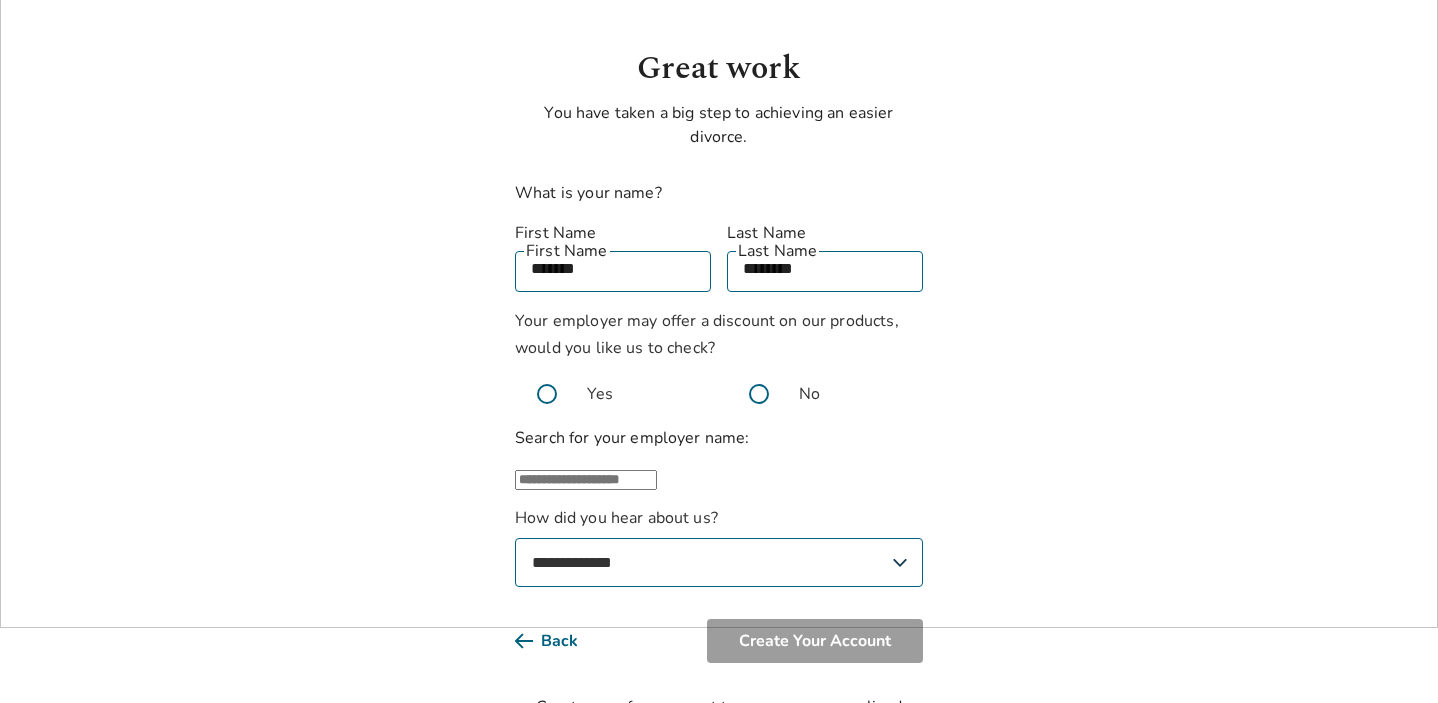 click at bounding box center [586, 480] 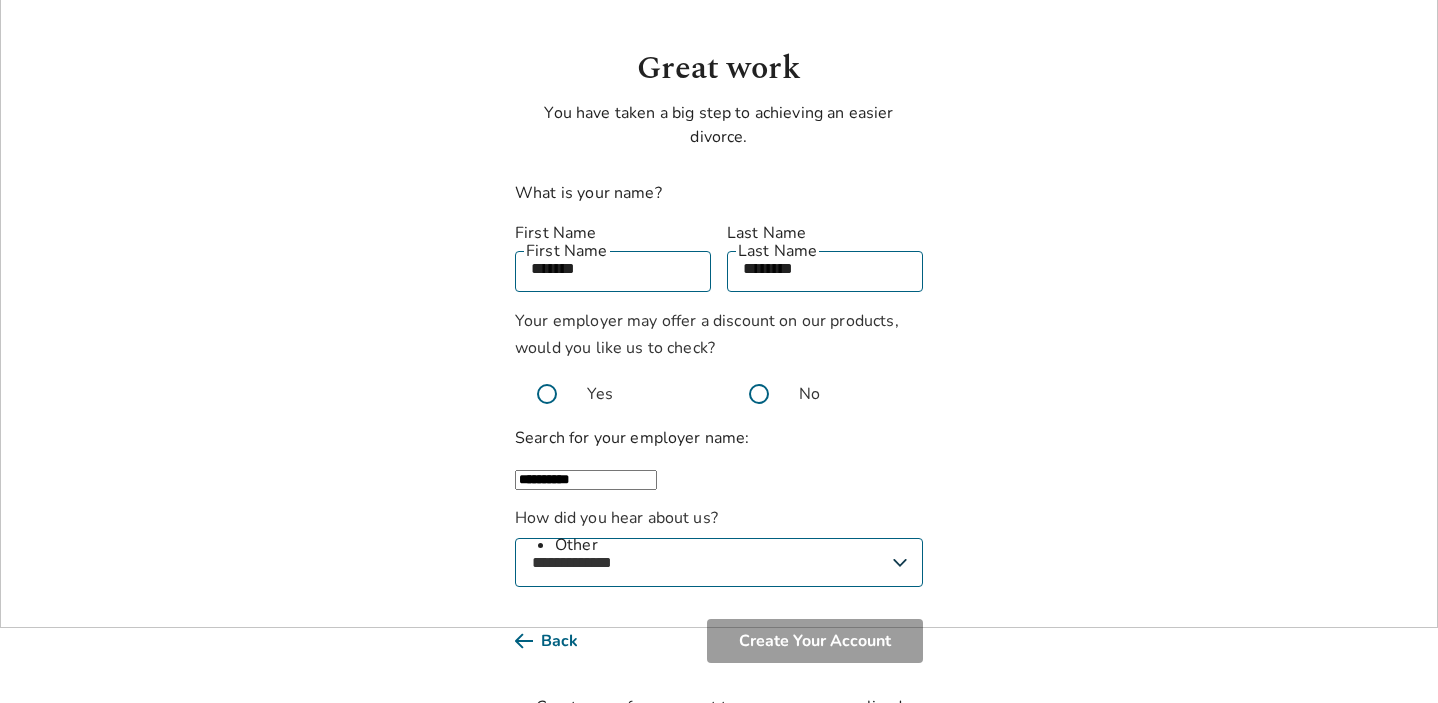 type on "**********" 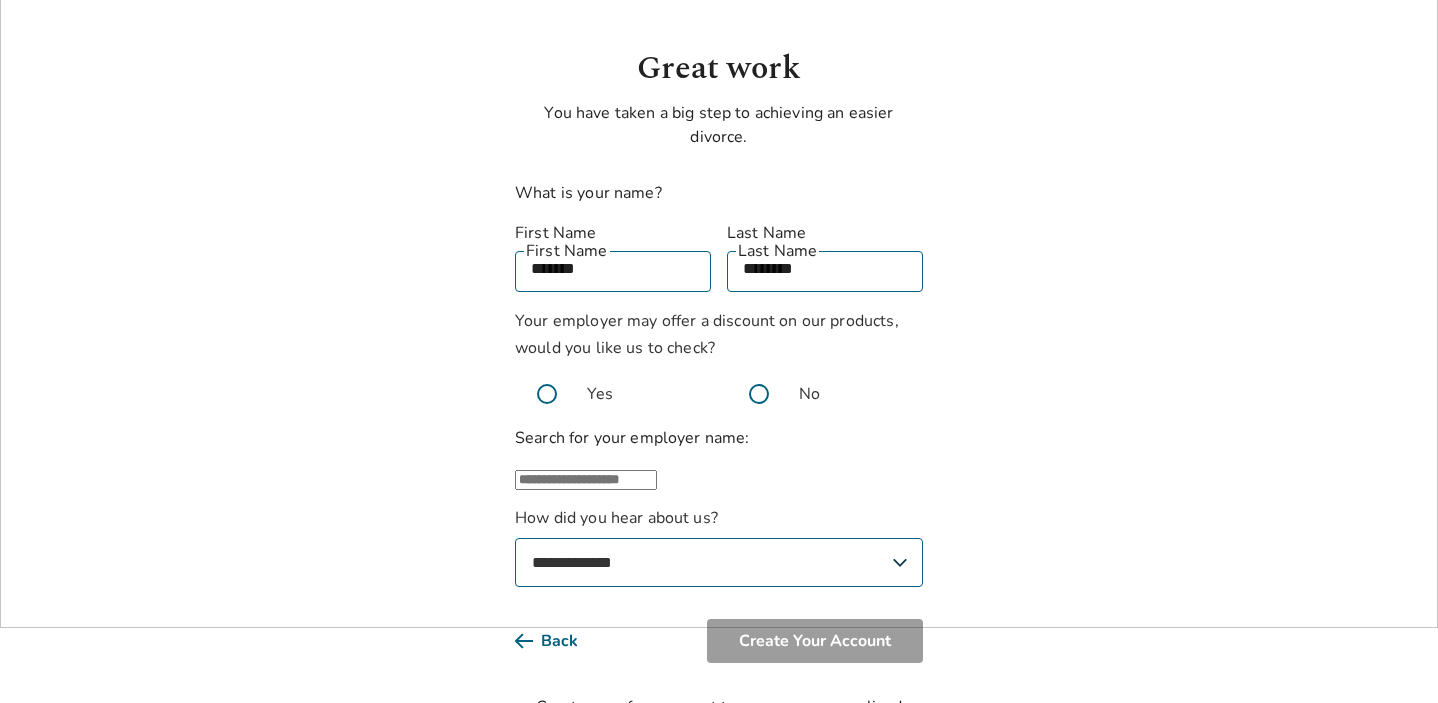 click on "**********" at bounding box center [719, 334] 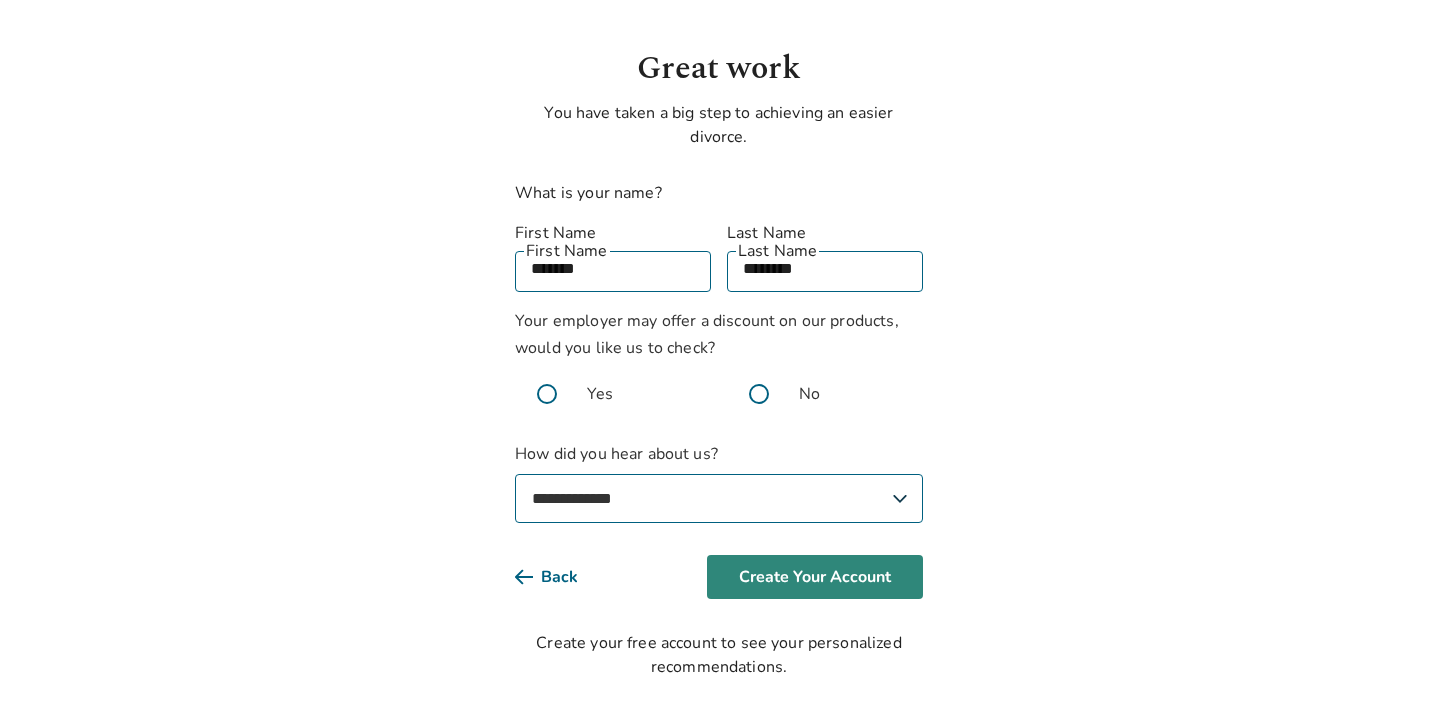 click on "Create Your Account" at bounding box center [815, 577] 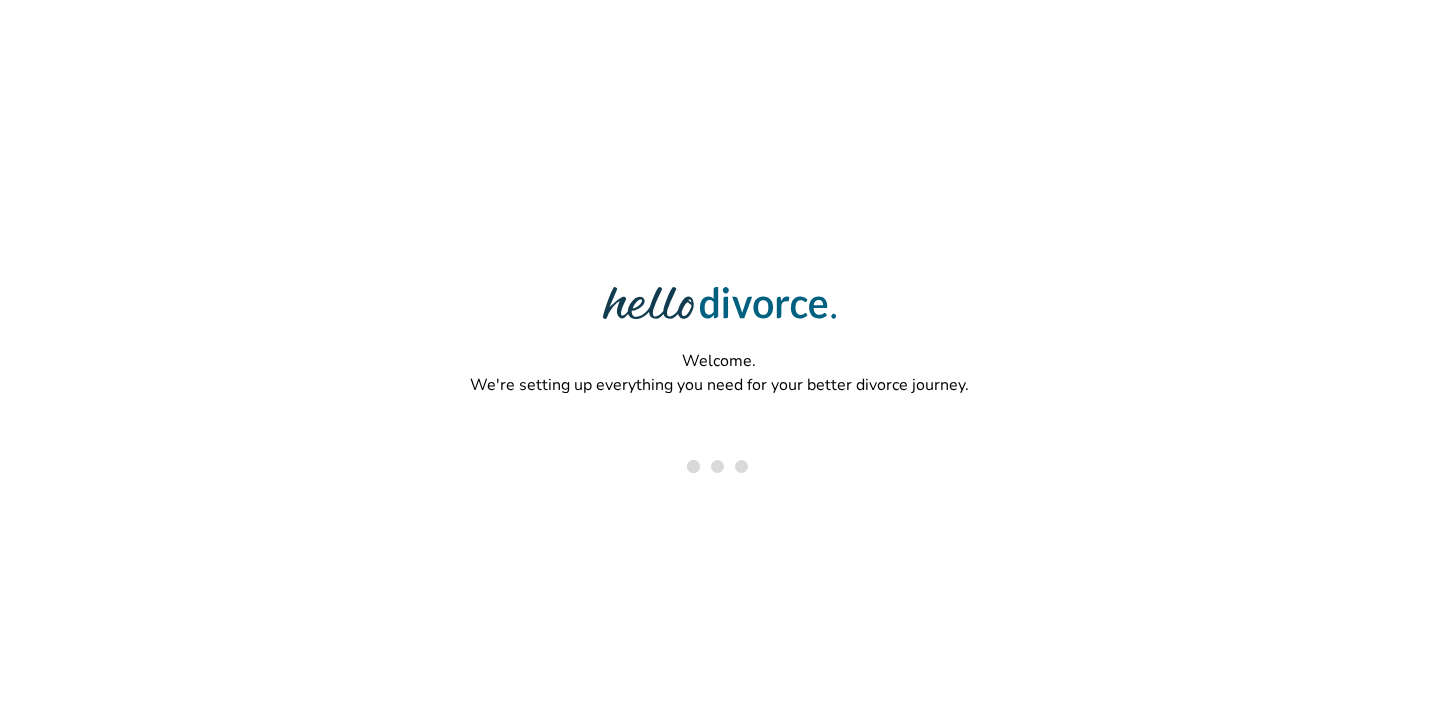 scroll, scrollTop: 0, scrollLeft: 0, axis: both 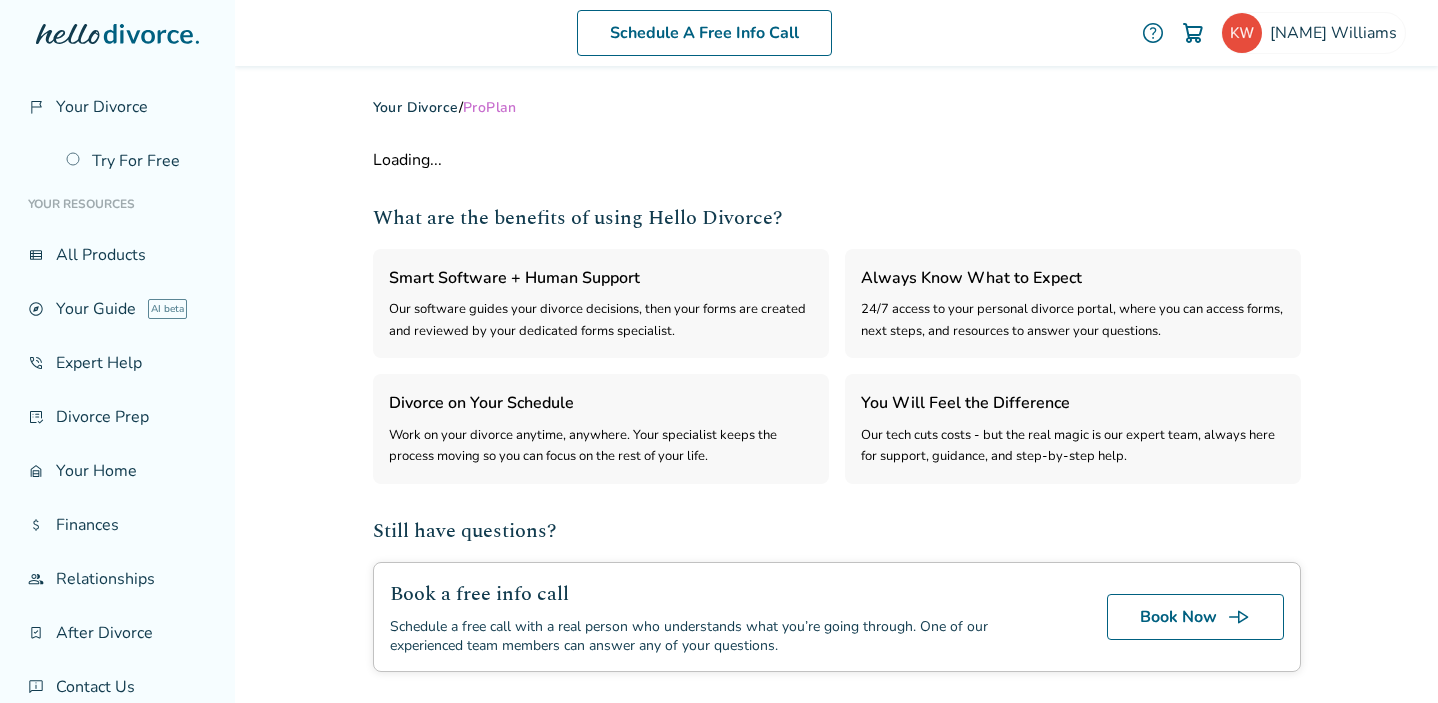 select on "***" 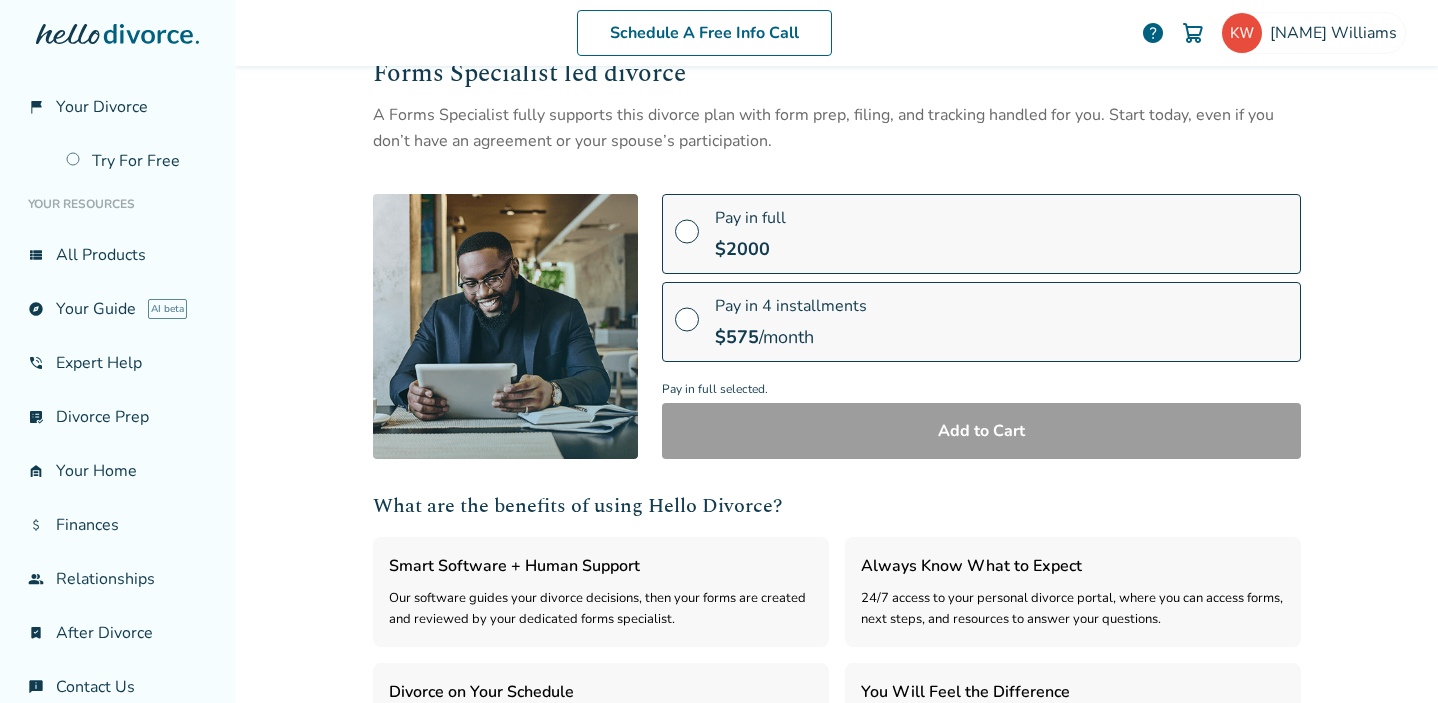 scroll, scrollTop: 0, scrollLeft: 0, axis: both 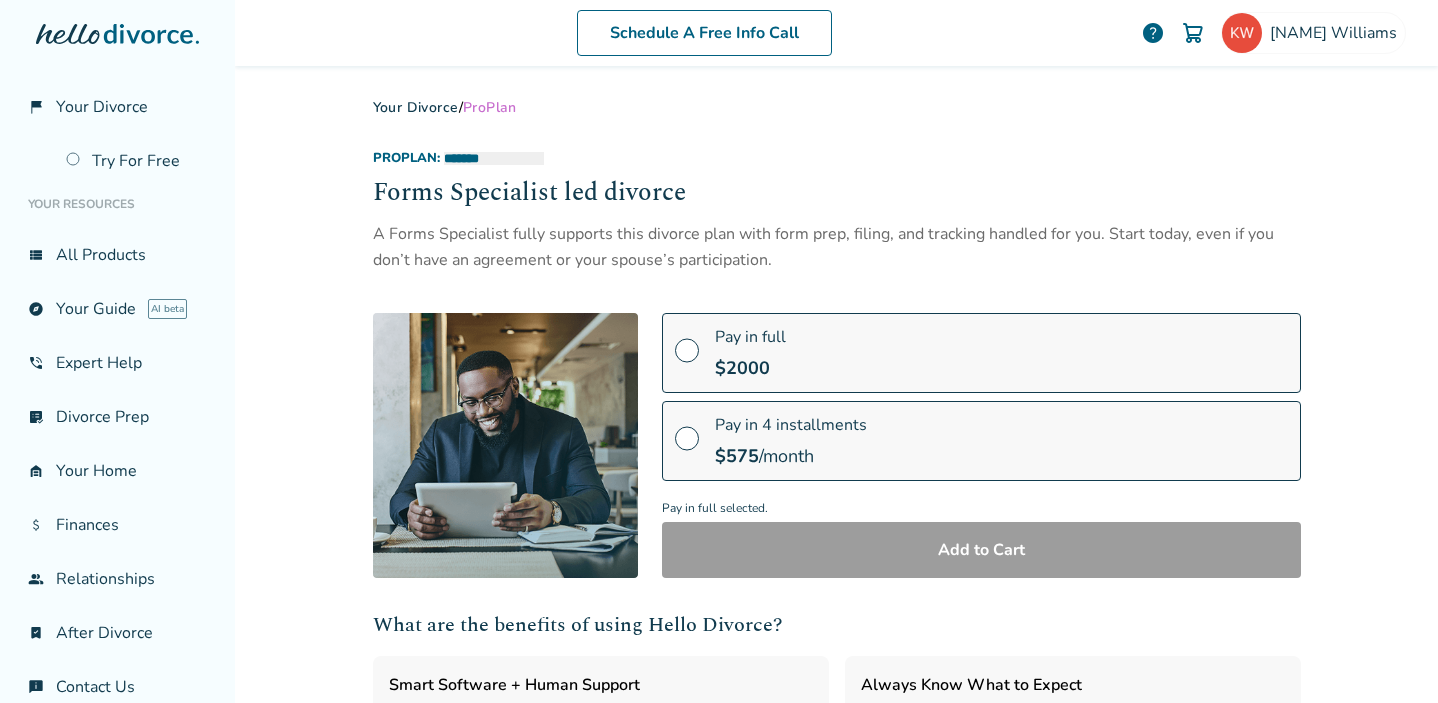click at bounding box center [687, 358] 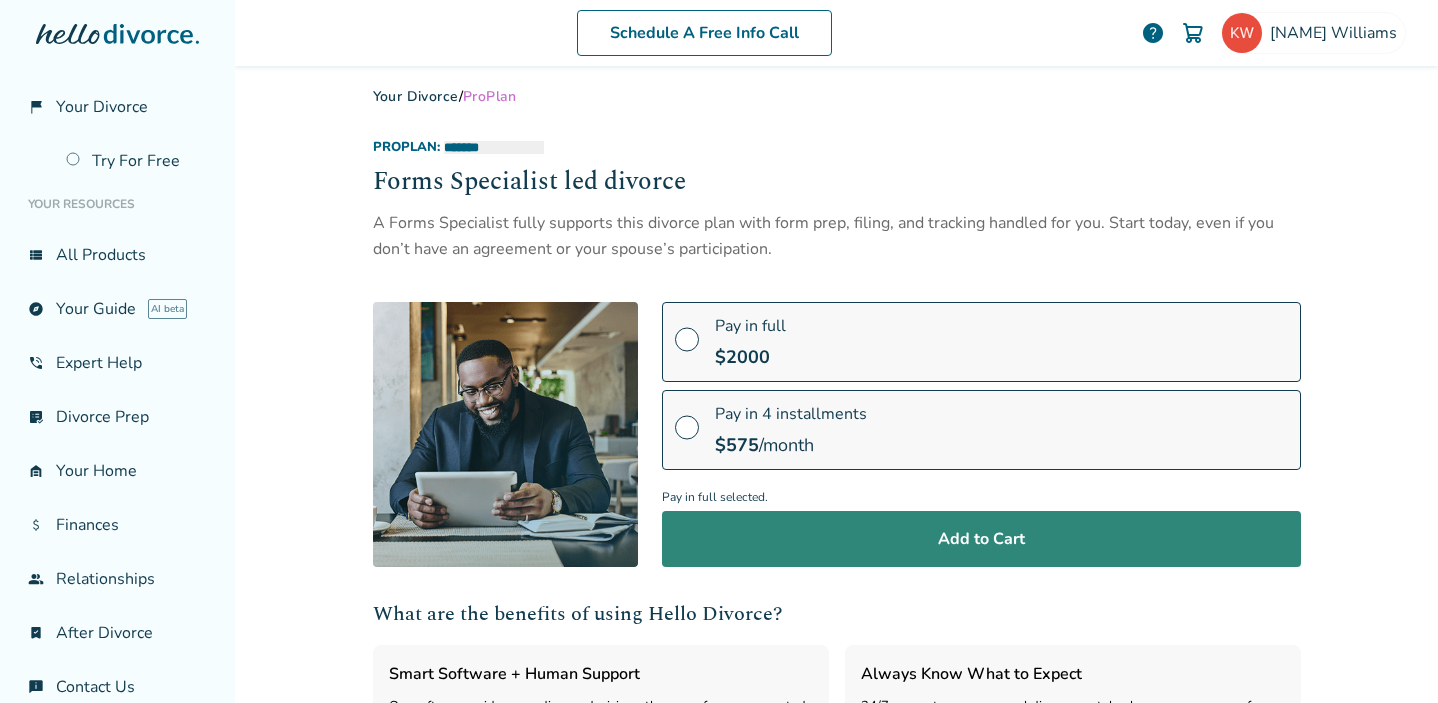 scroll, scrollTop: 13, scrollLeft: 0, axis: vertical 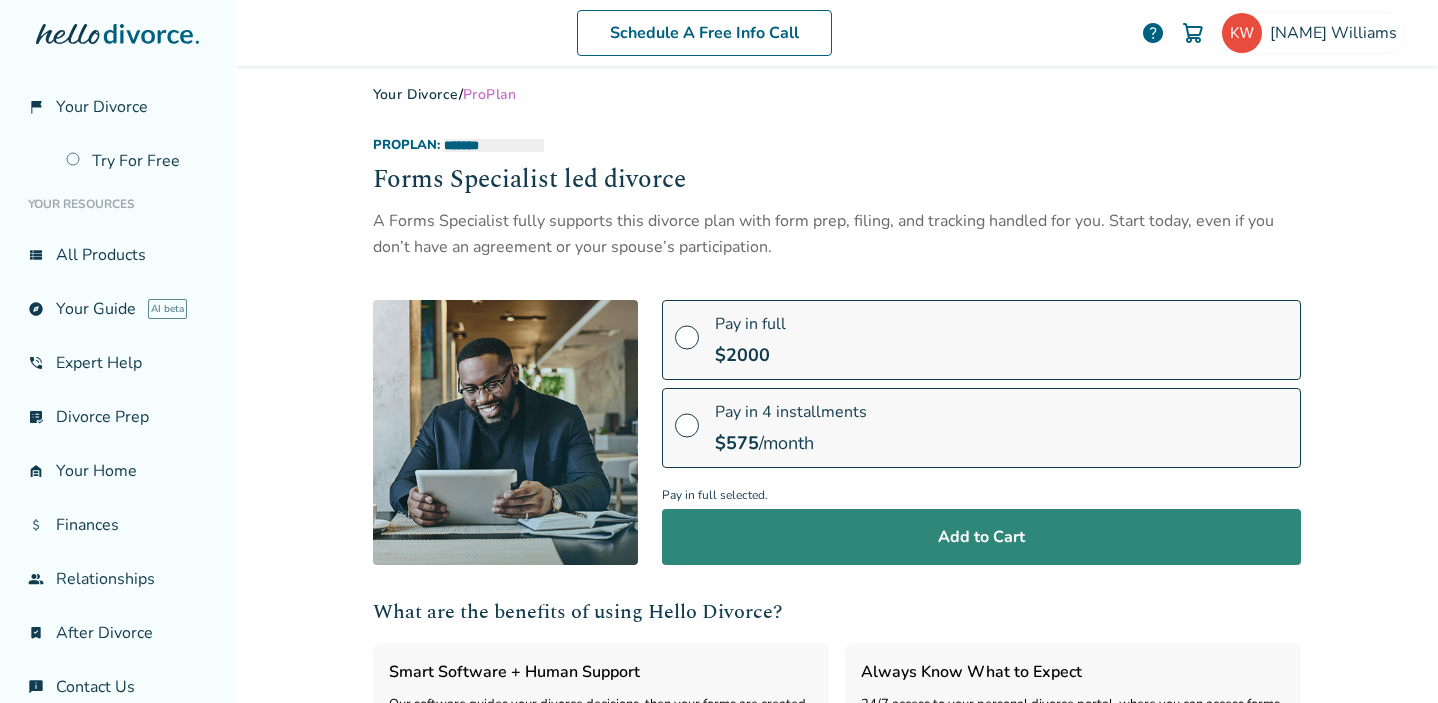 click on "Add to Cart" at bounding box center [981, 537] 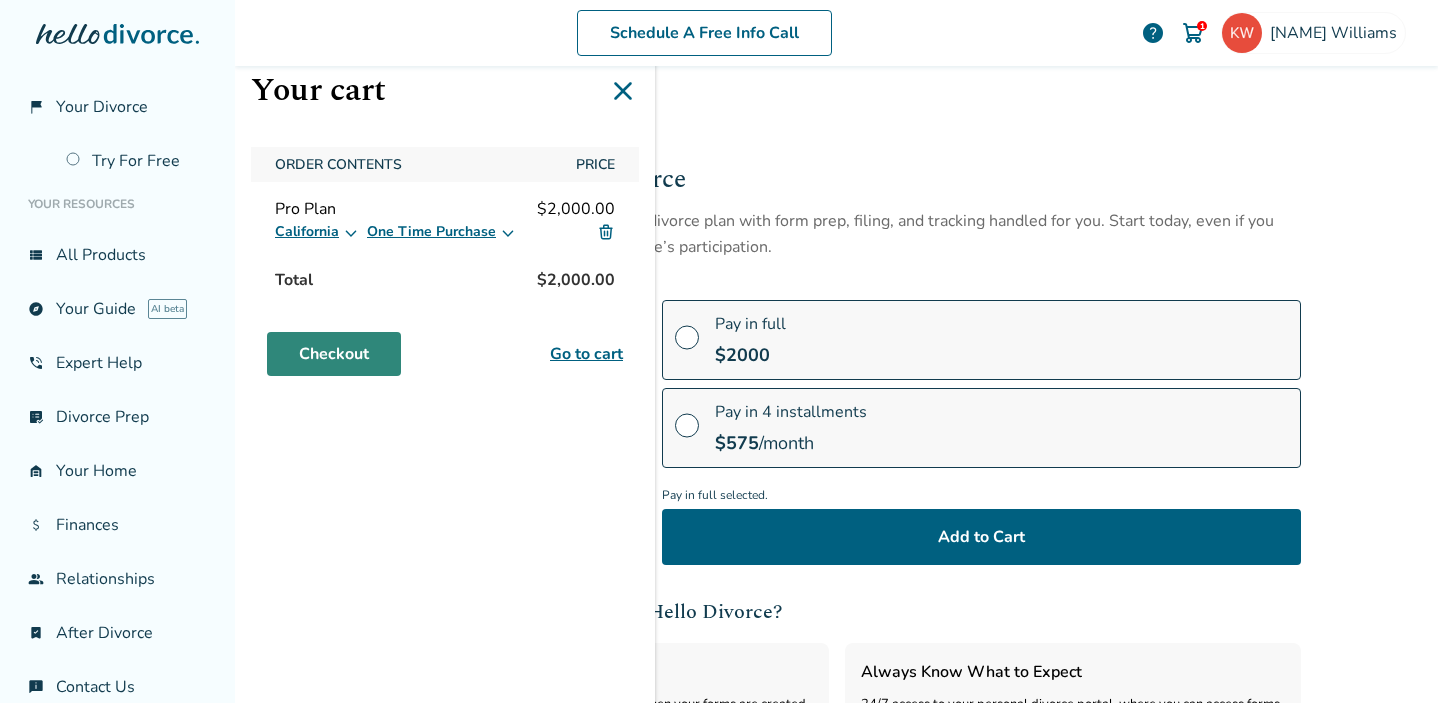 click on "Checkout" at bounding box center (334, 354) 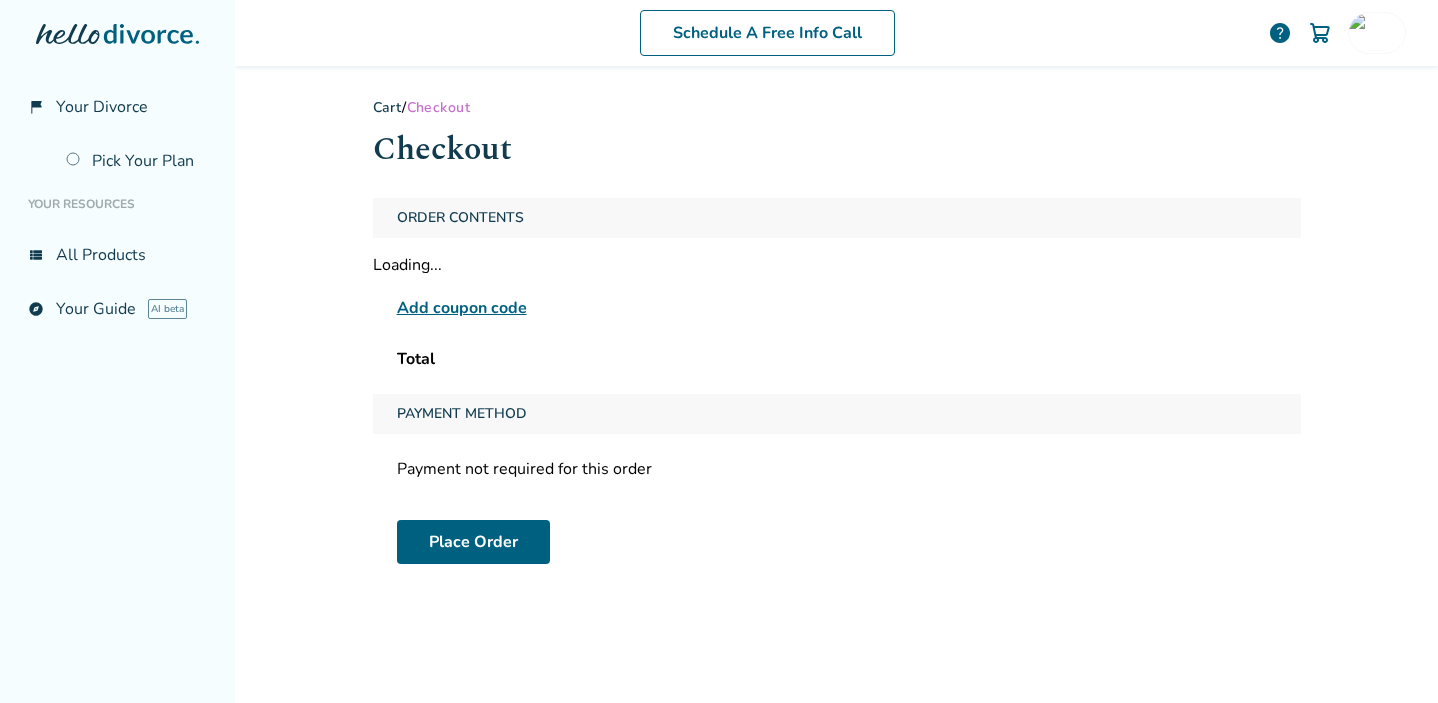 scroll, scrollTop: 0, scrollLeft: 0, axis: both 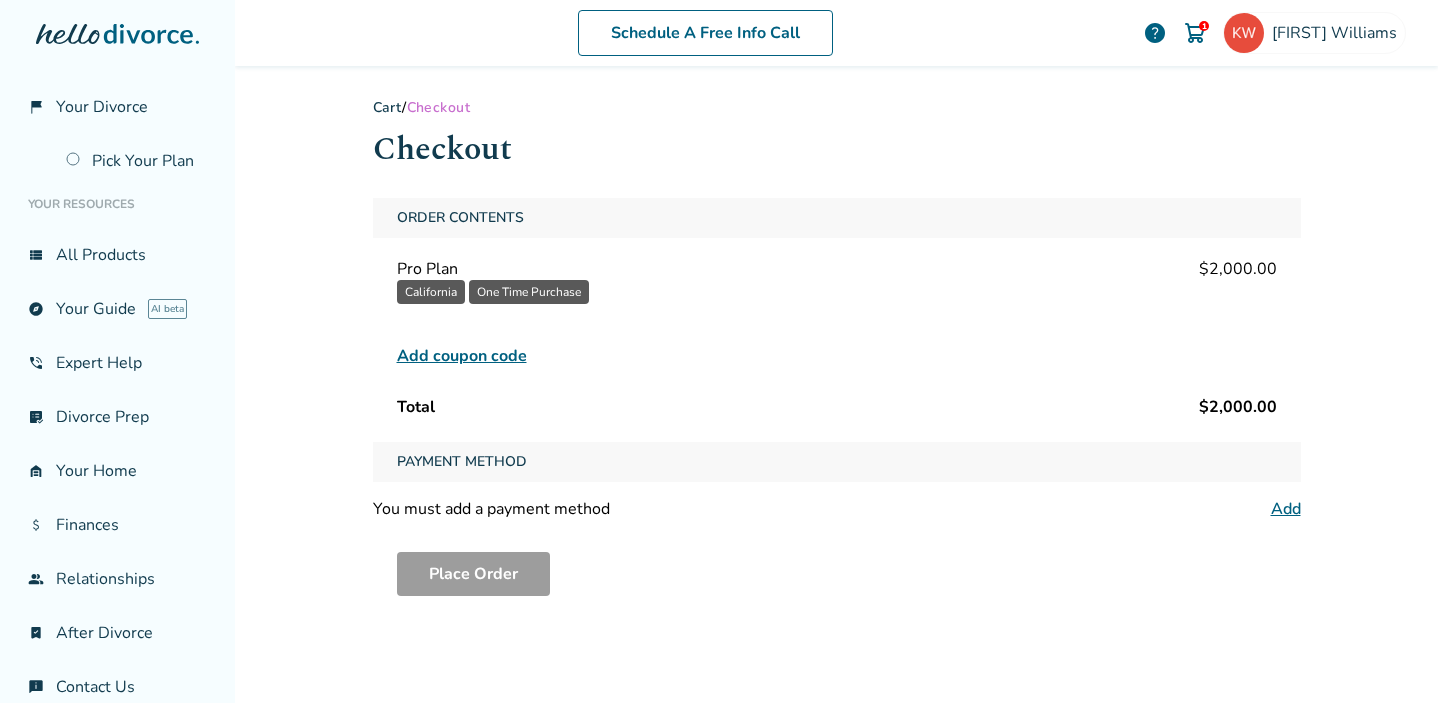 click on "Add coupon code" at bounding box center (462, 356) 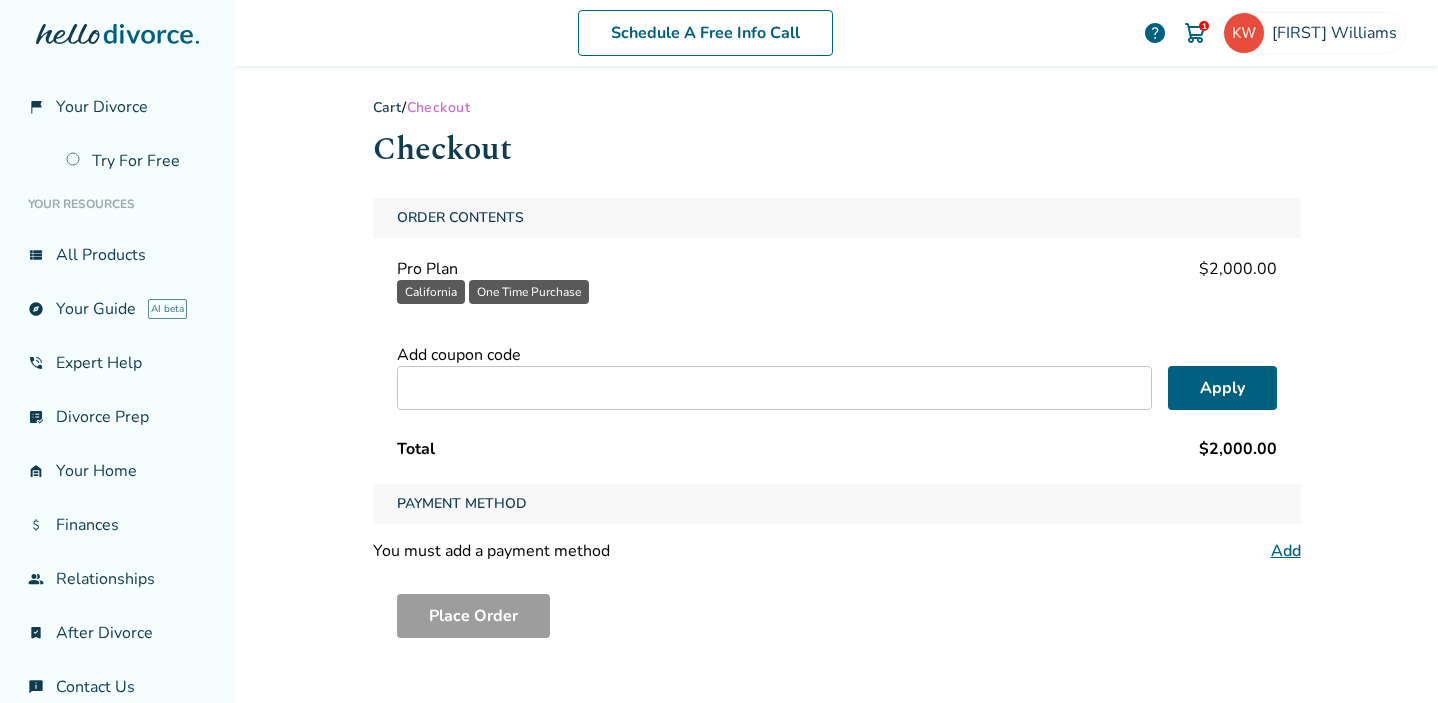 click at bounding box center (774, 388) 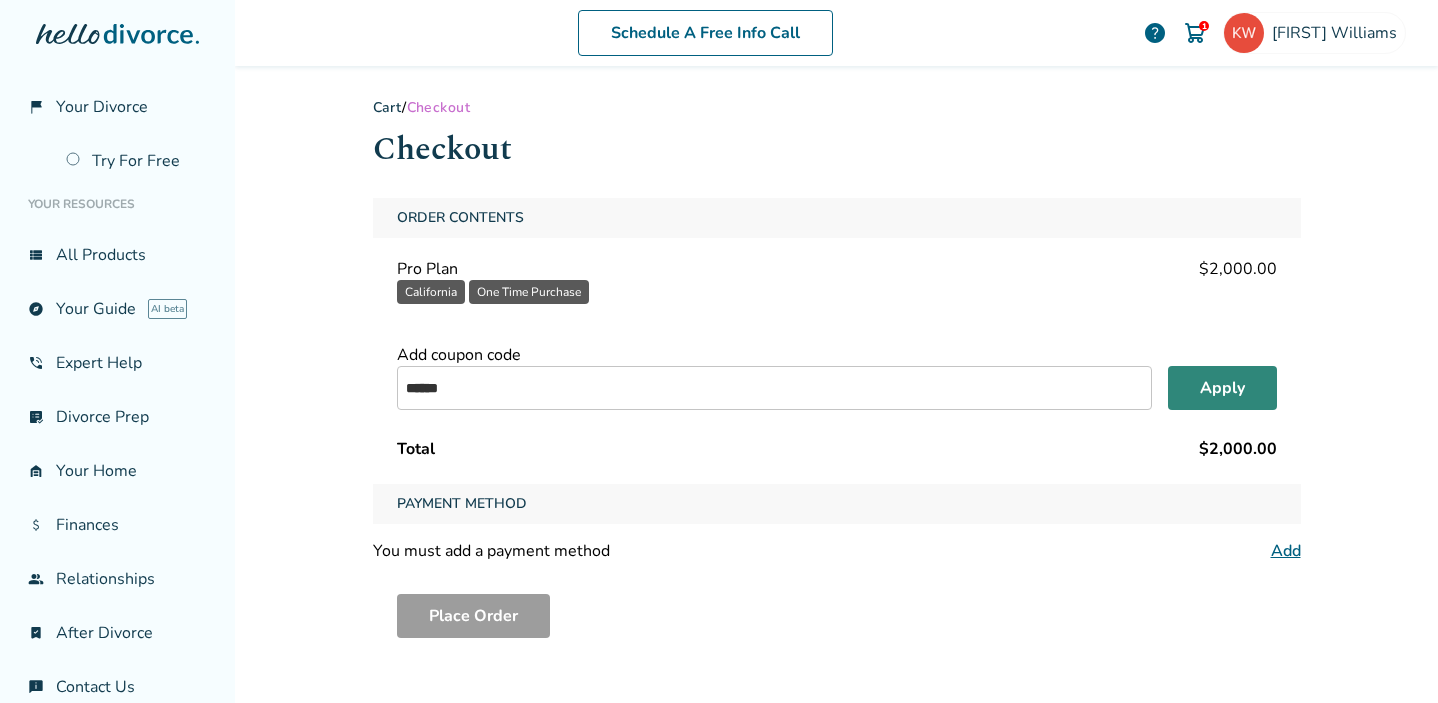 type on "******" 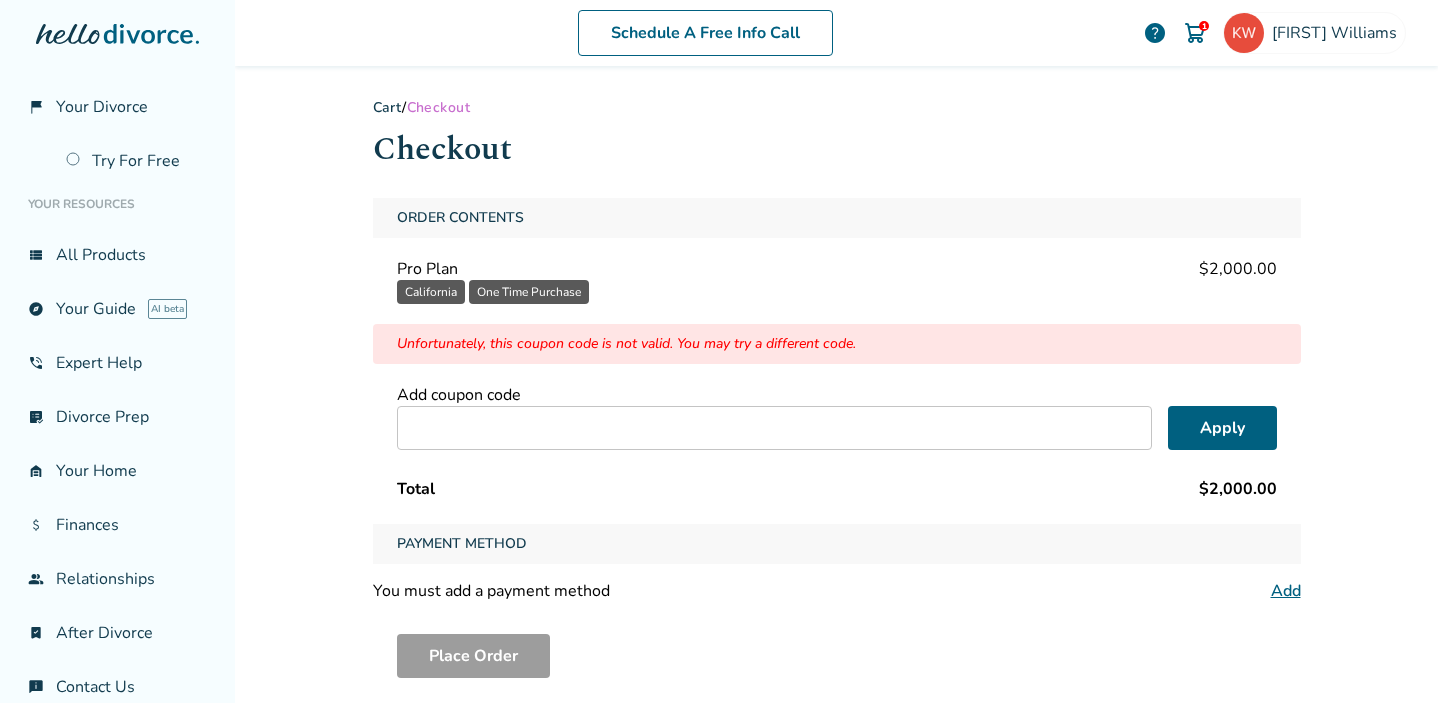 click at bounding box center (774, 428) 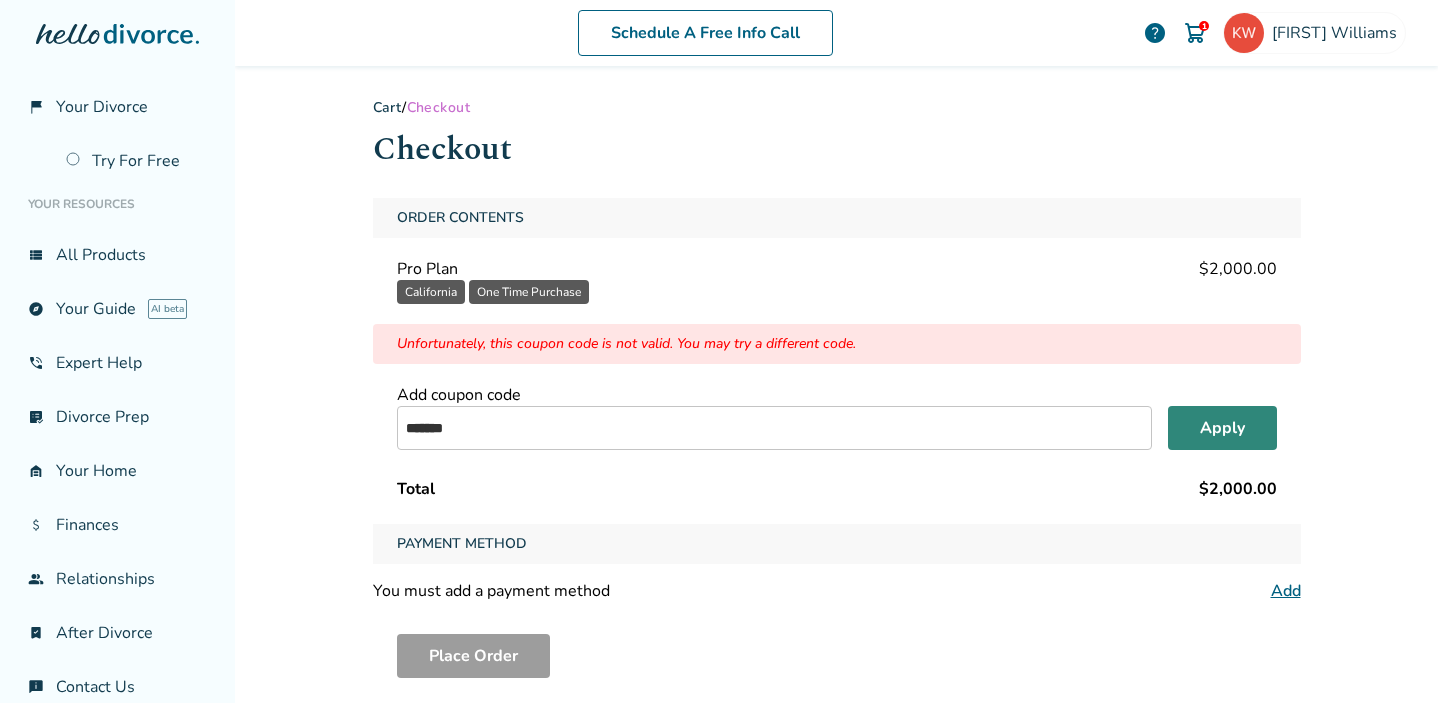 type on "*******" 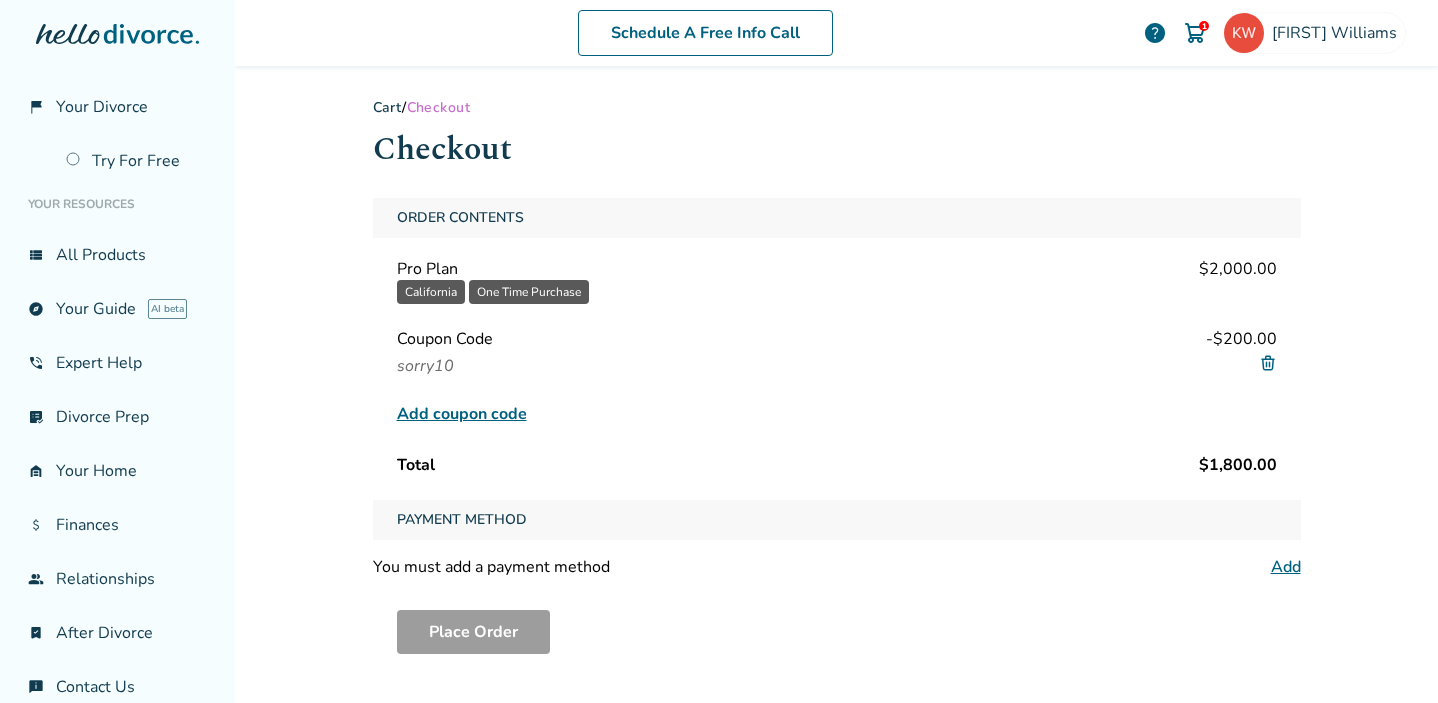 click at bounding box center (1268, 363) 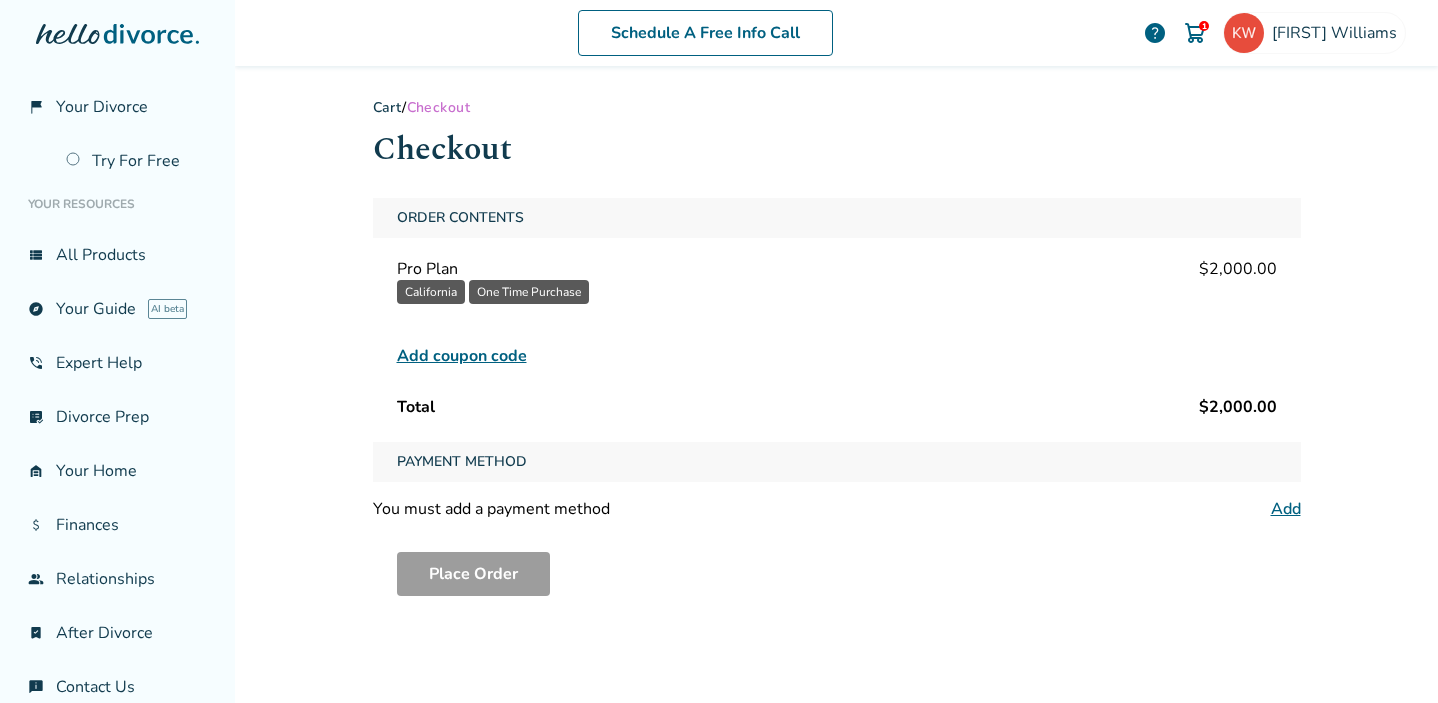 click on "Add coupon code" at bounding box center [462, 356] 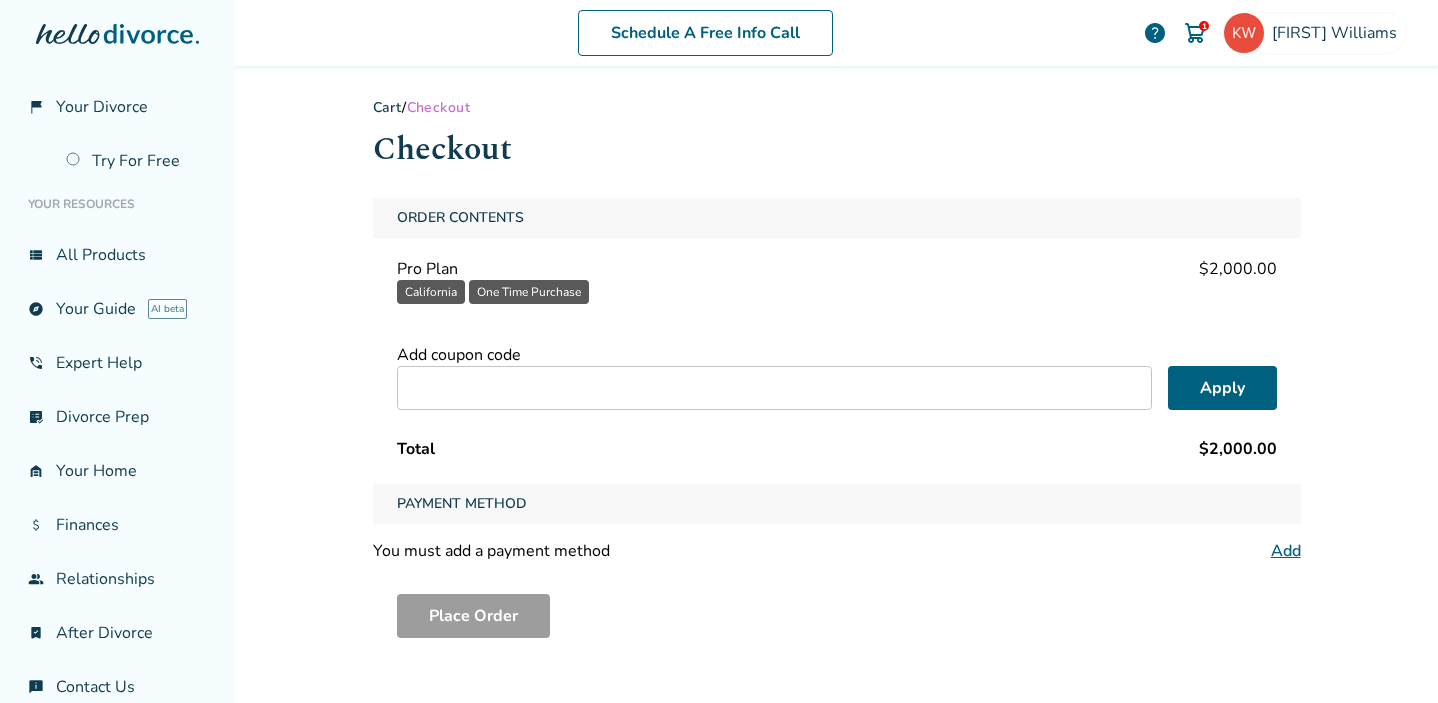 click at bounding box center (774, 388) 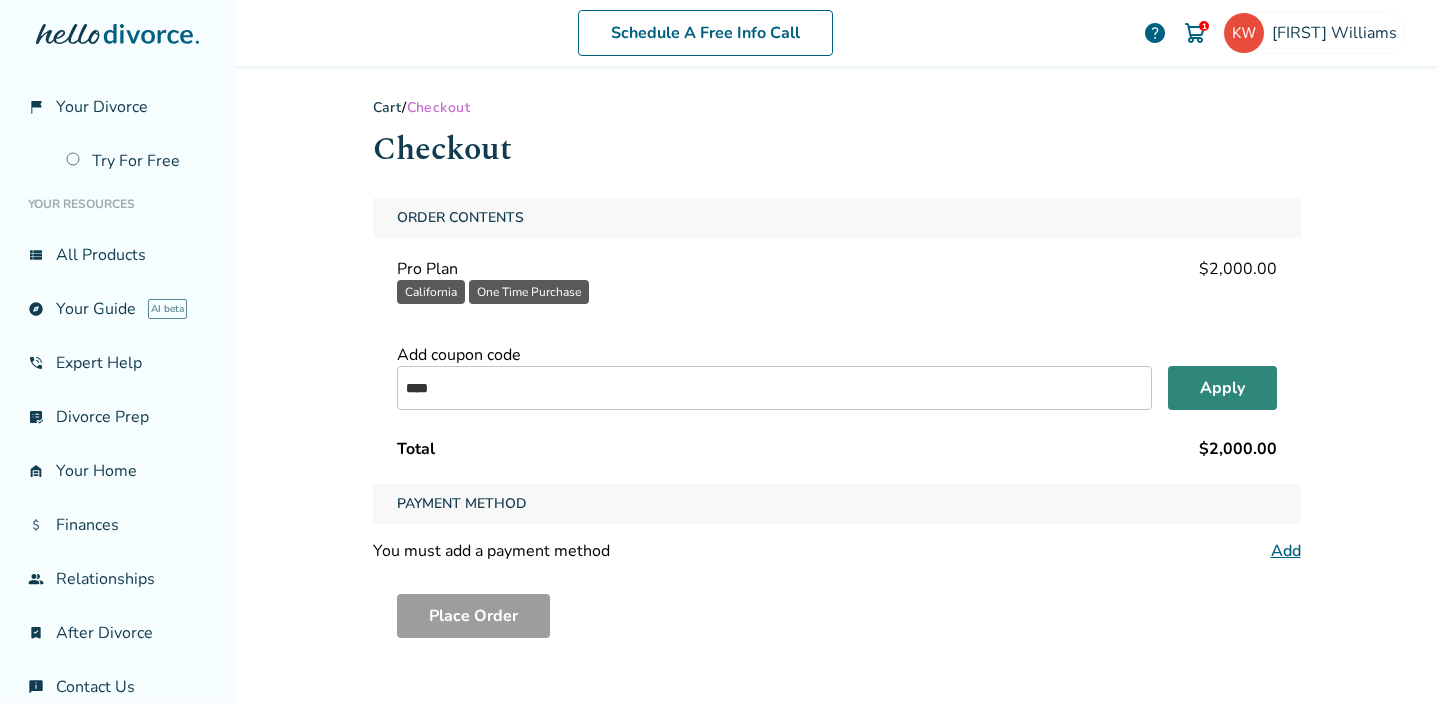 type on "****" 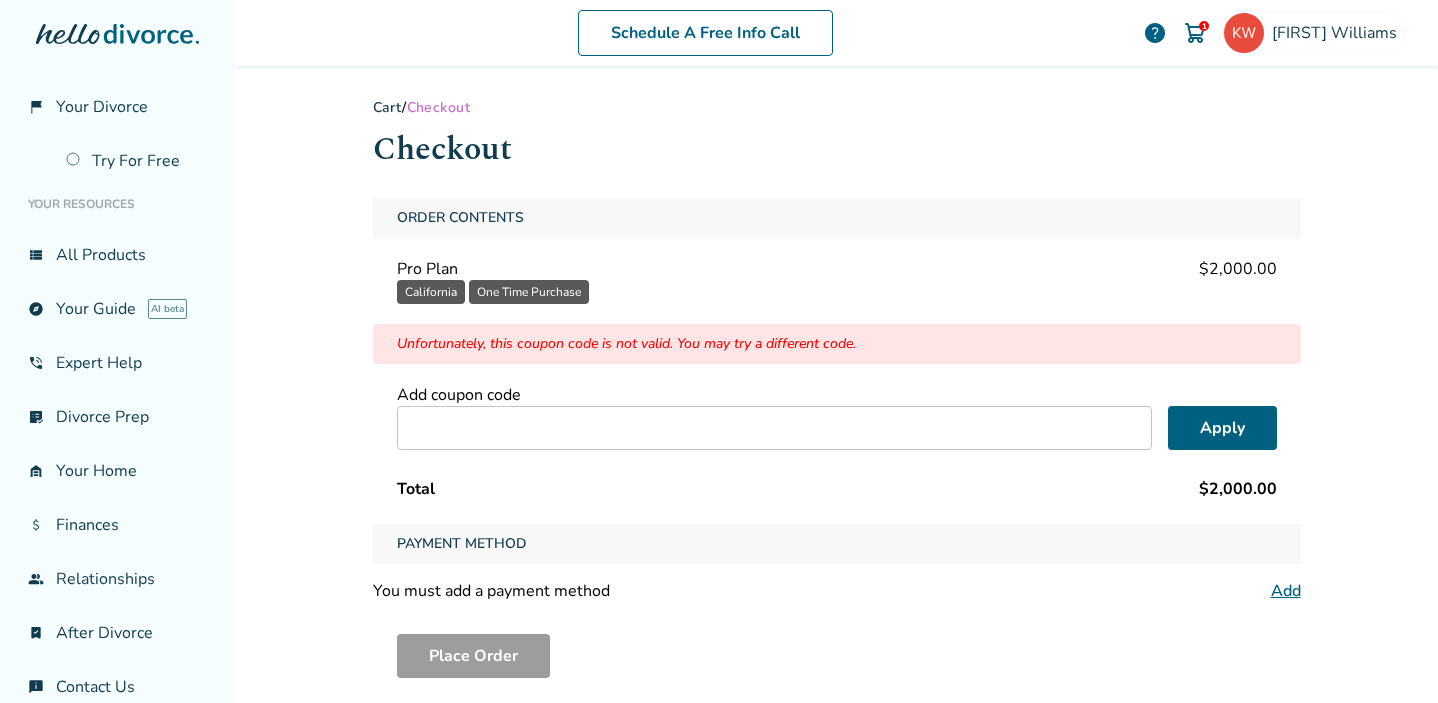 click at bounding box center (774, 428) 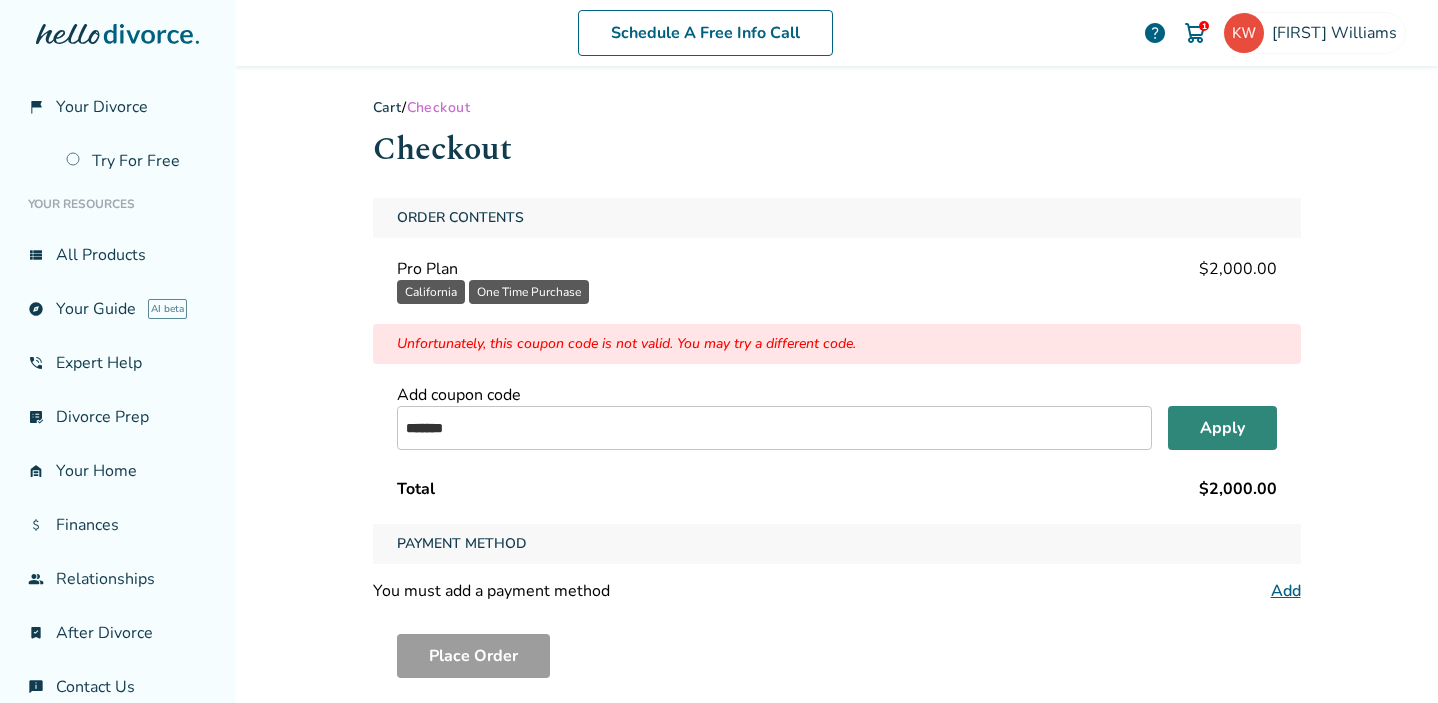 type on "*******" 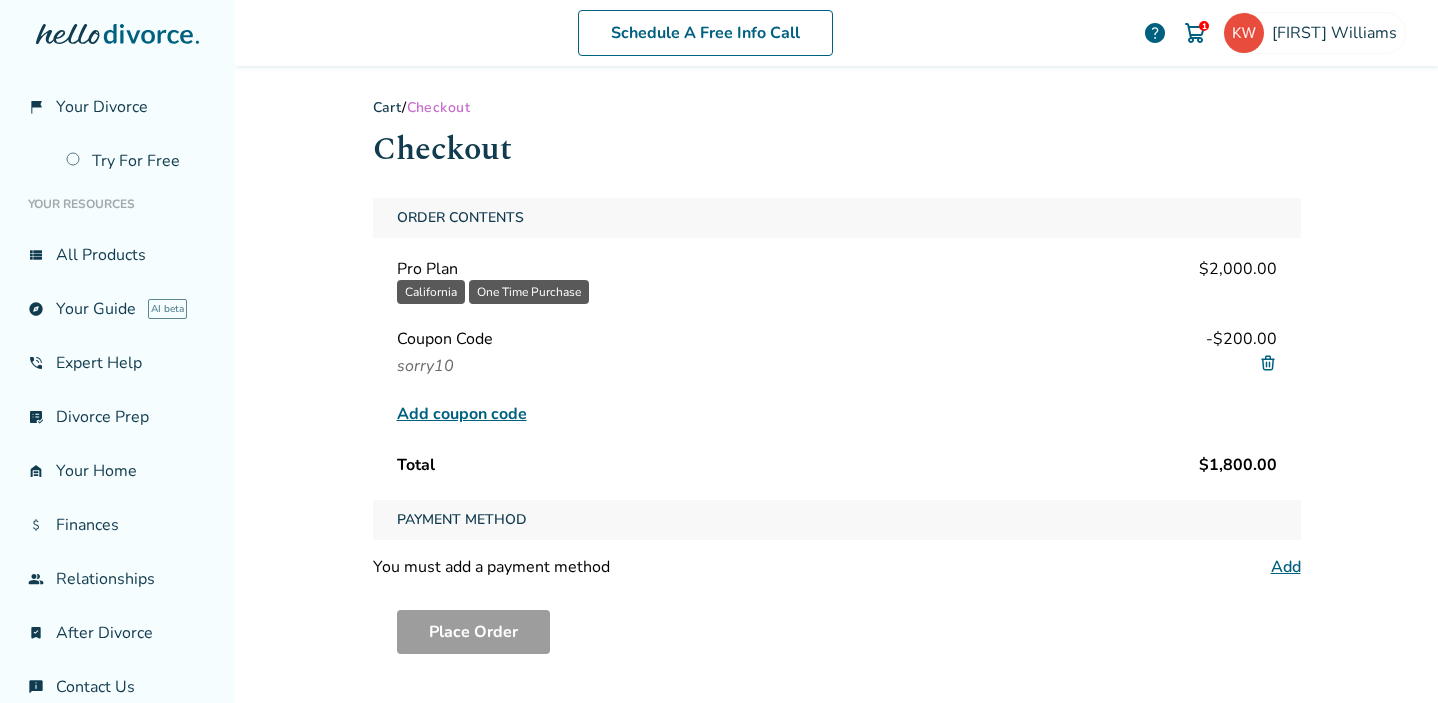 click at bounding box center [1268, 363] 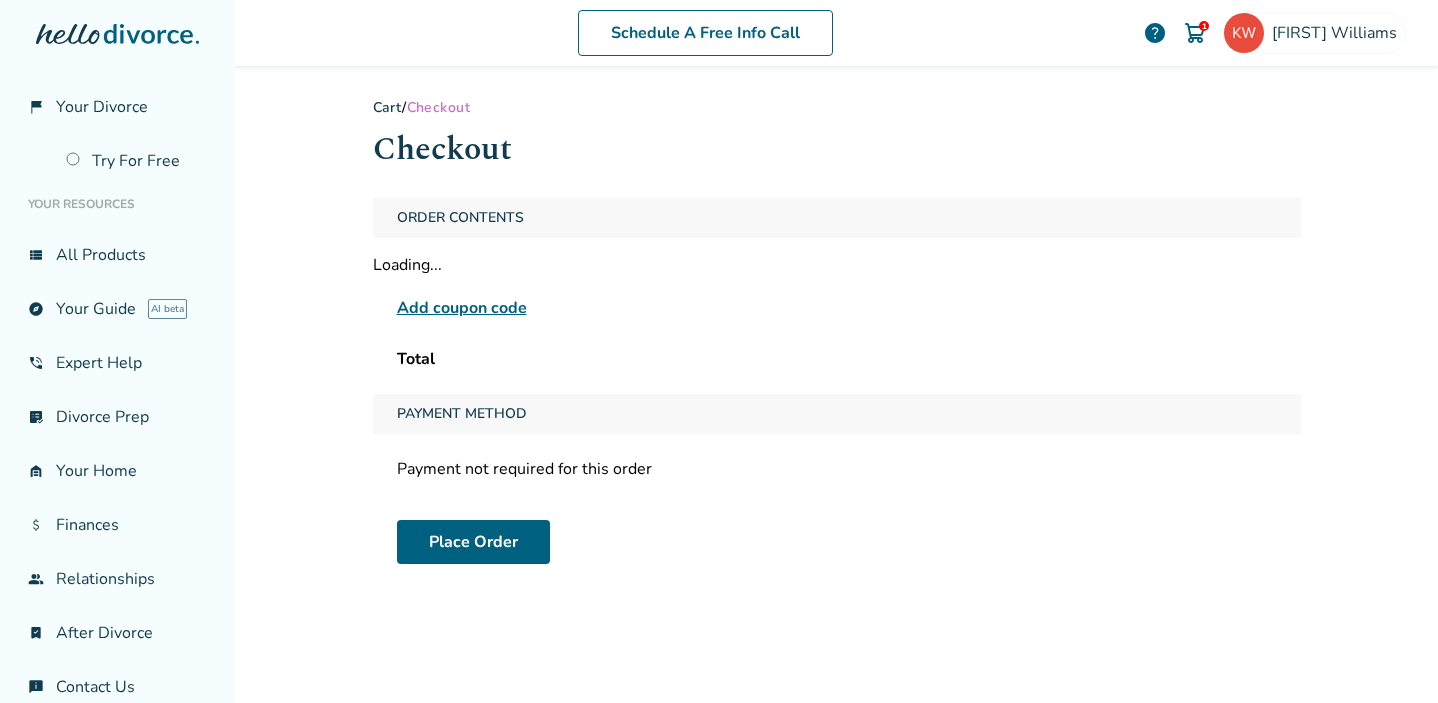 click on "Total" at bounding box center [837, 359] 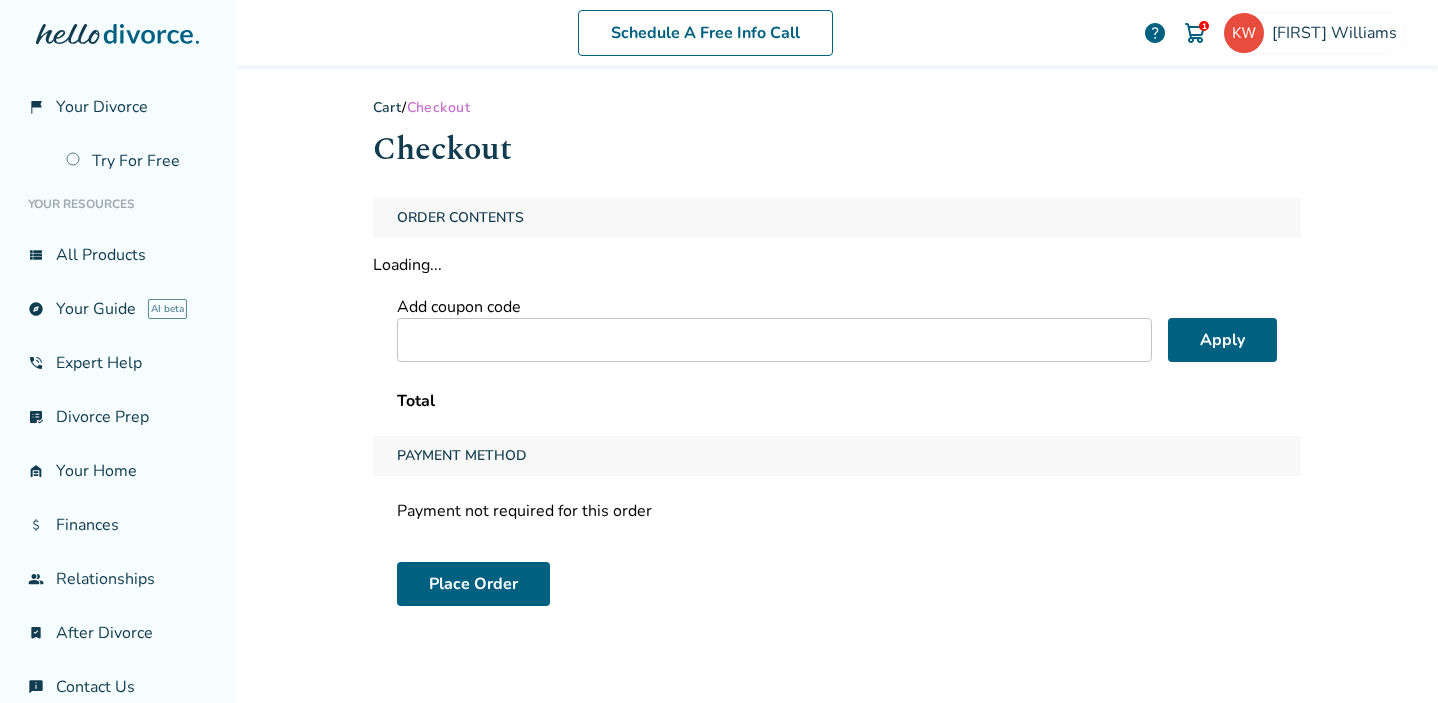 click at bounding box center (774, 340) 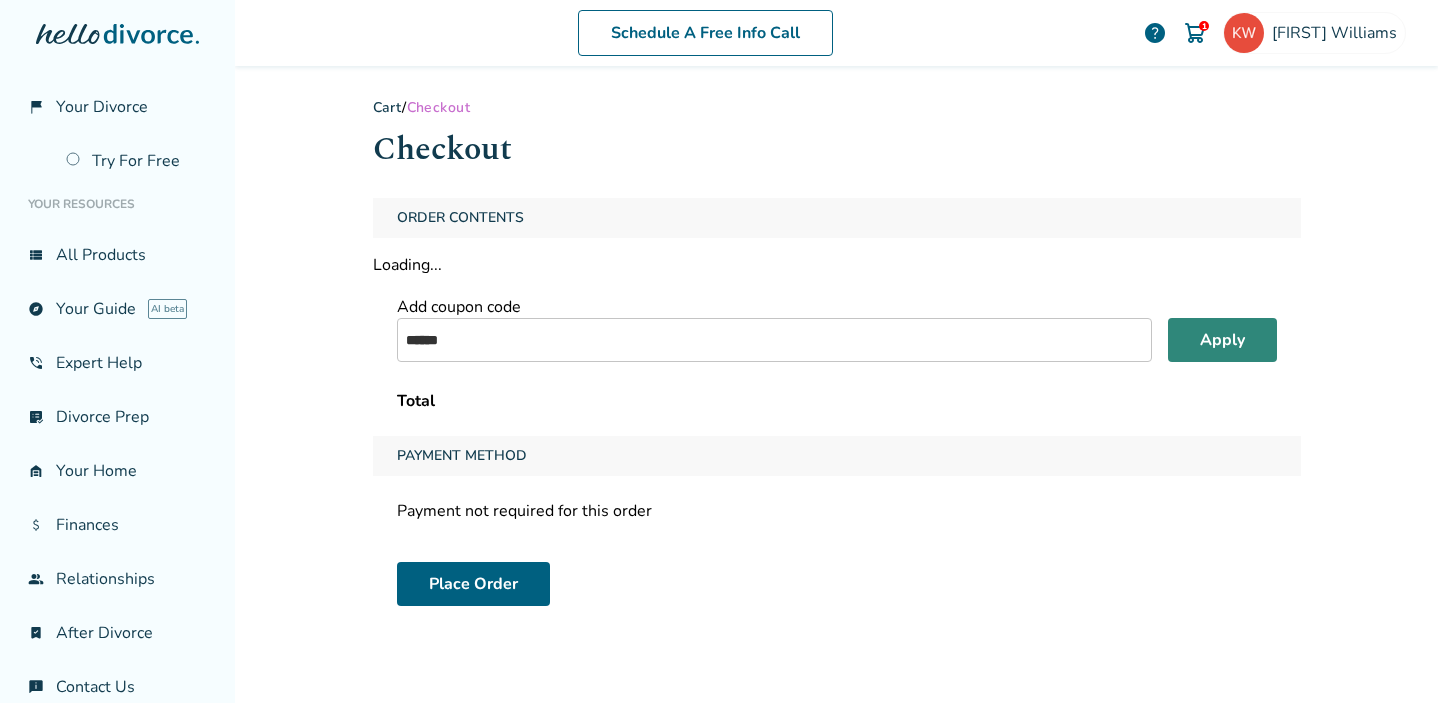type on "******" 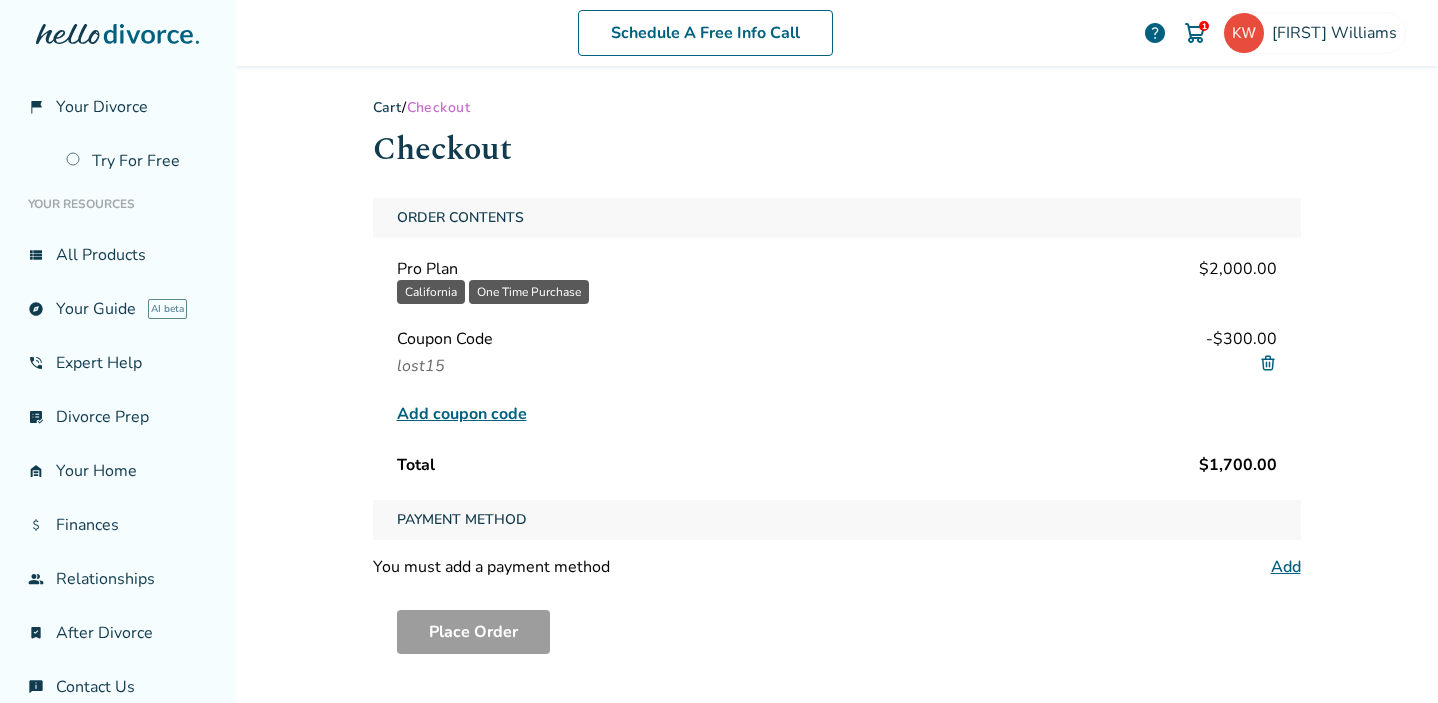 click at bounding box center (1268, 363) 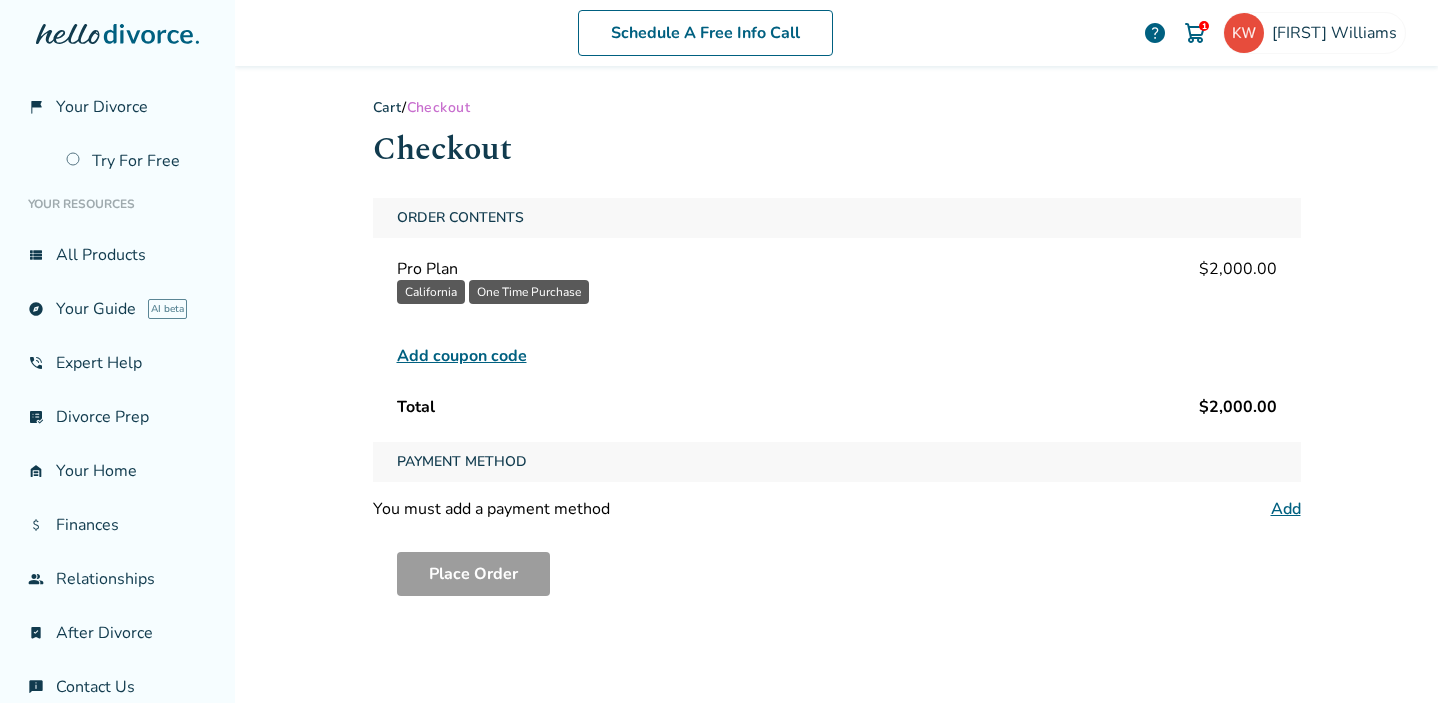 click on "Add coupon code" at bounding box center (462, 356) 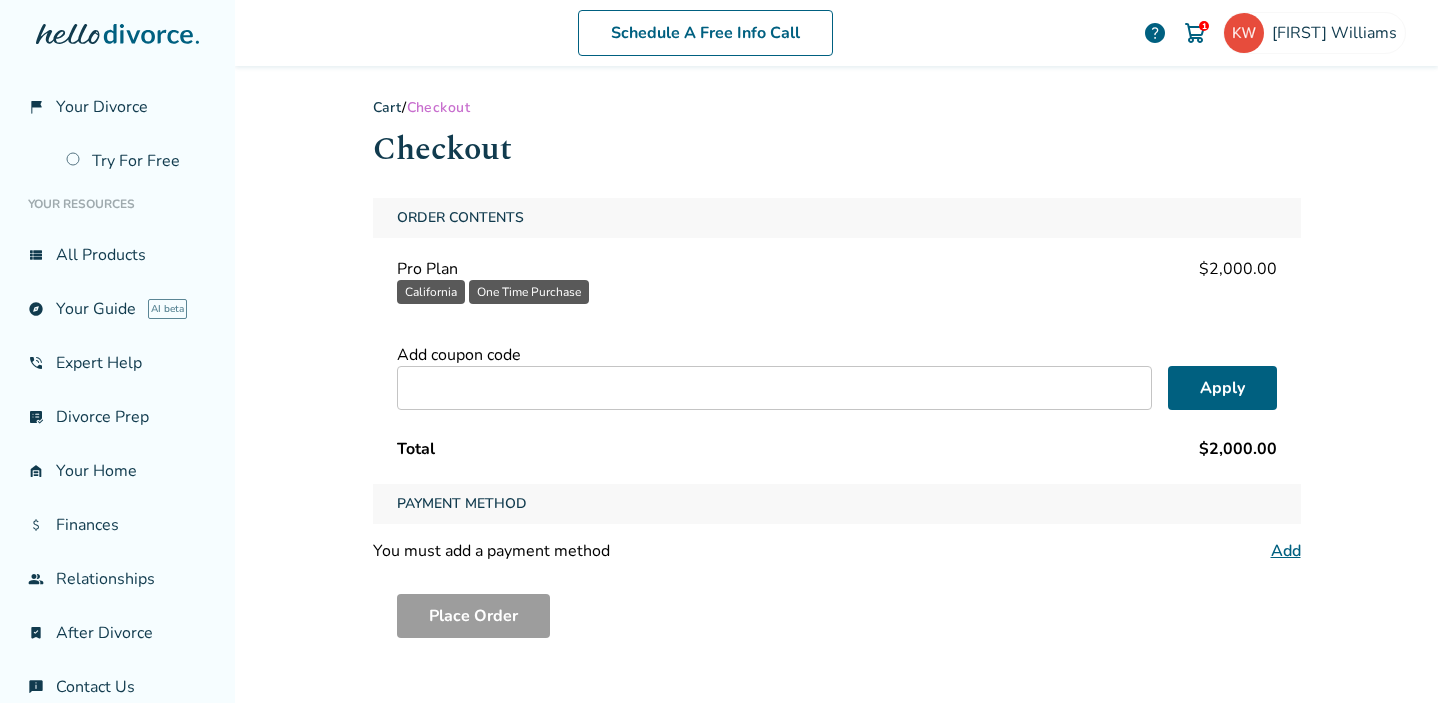 click at bounding box center (774, 388) 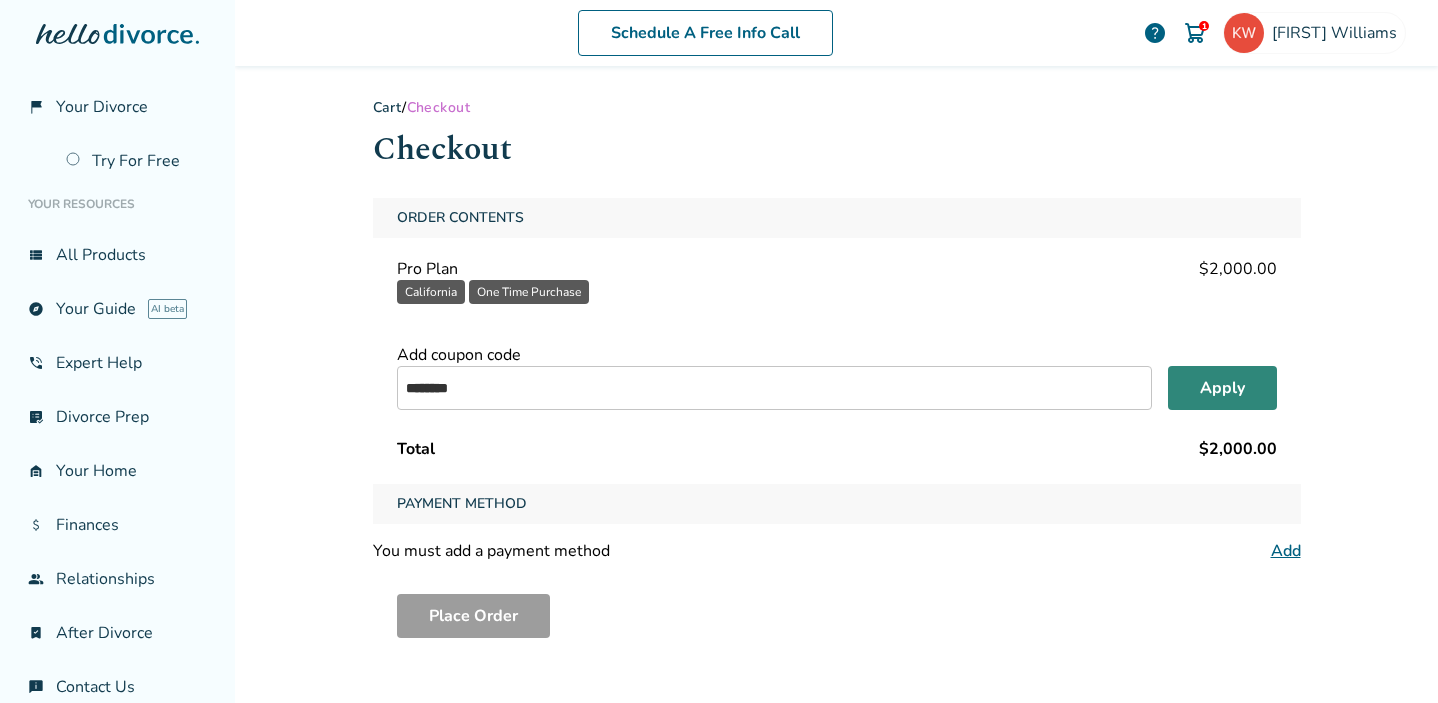 type on "********" 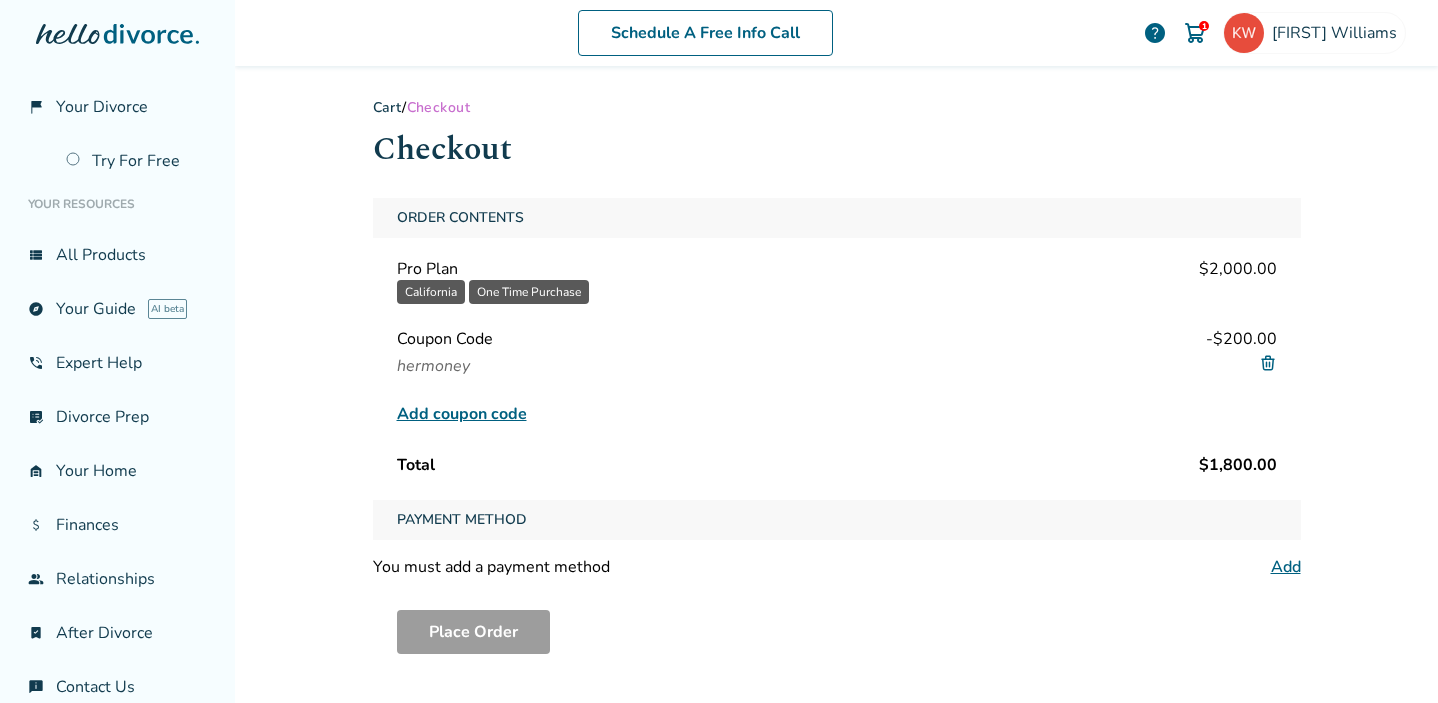 click at bounding box center [1268, 363] 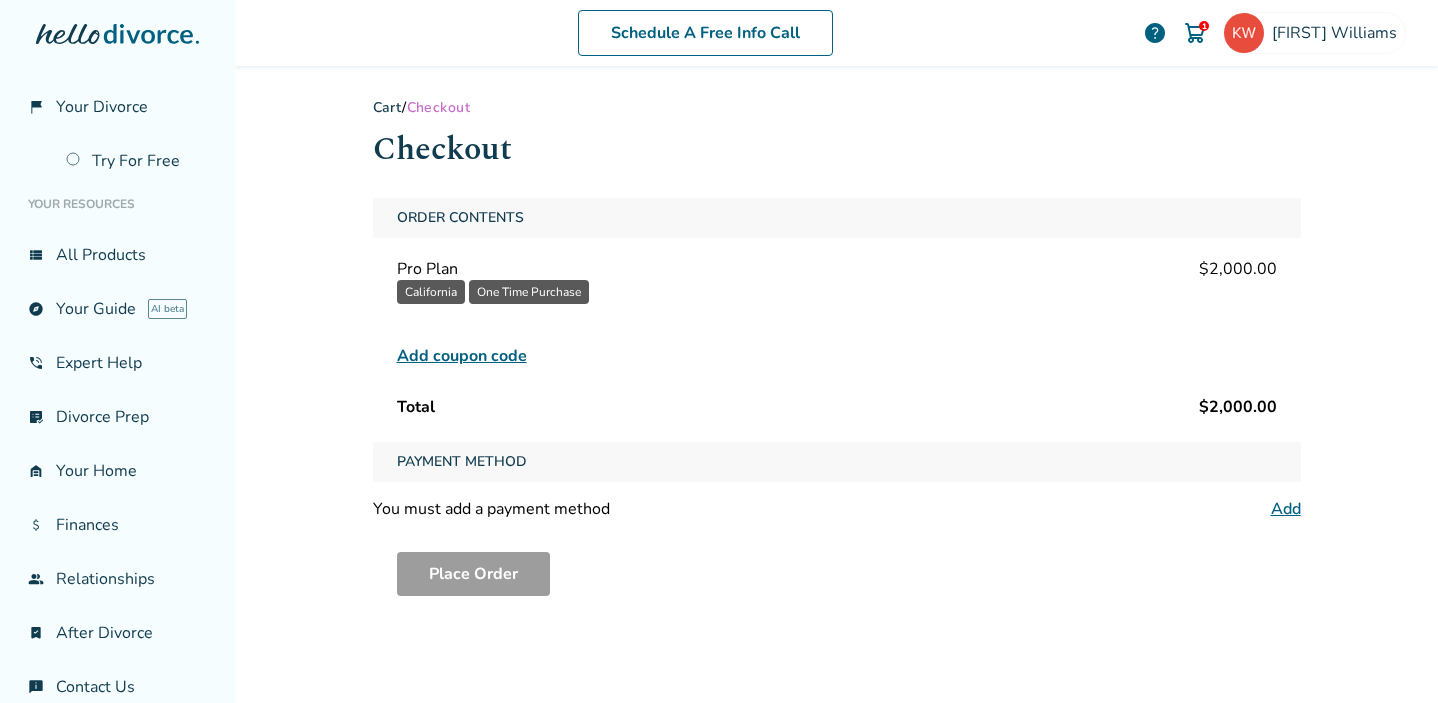 click on "Add coupon code" at bounding box center (462, 356) 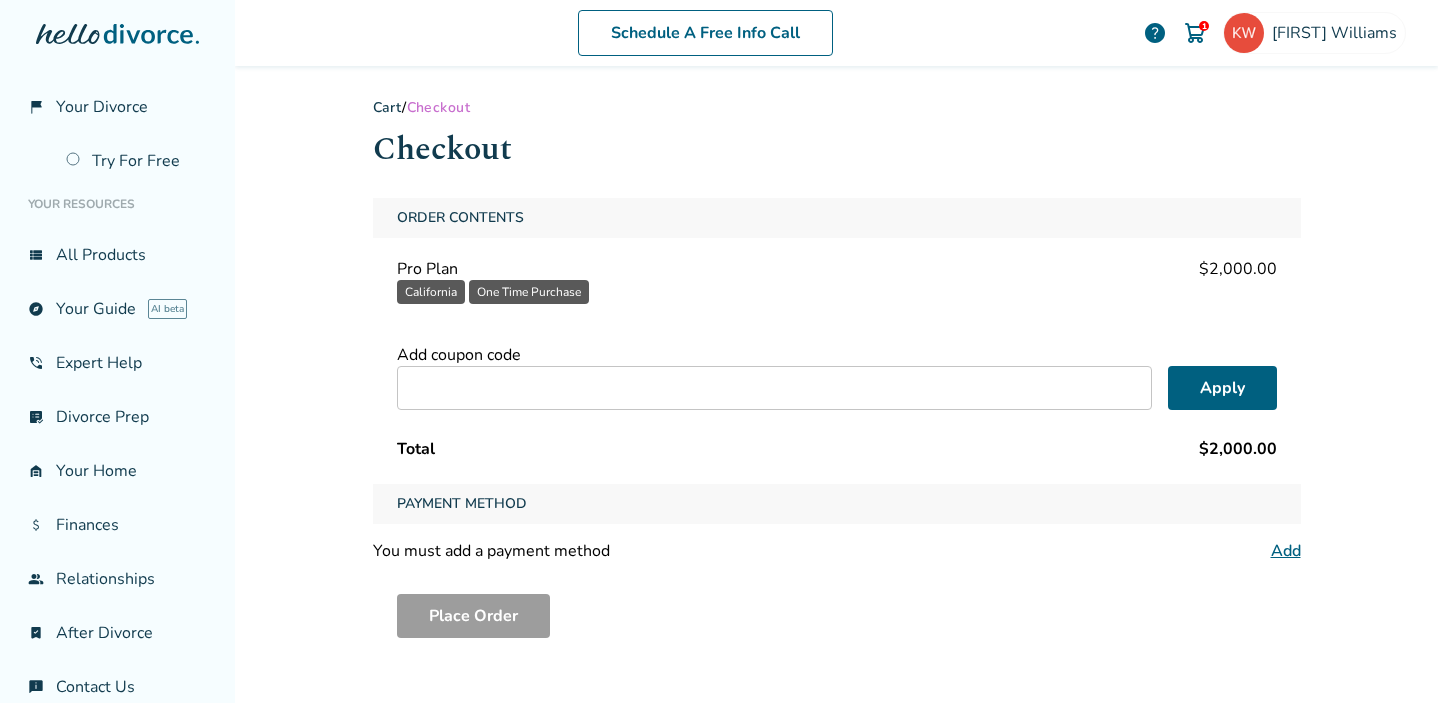 click at bounding box center (774, 388) 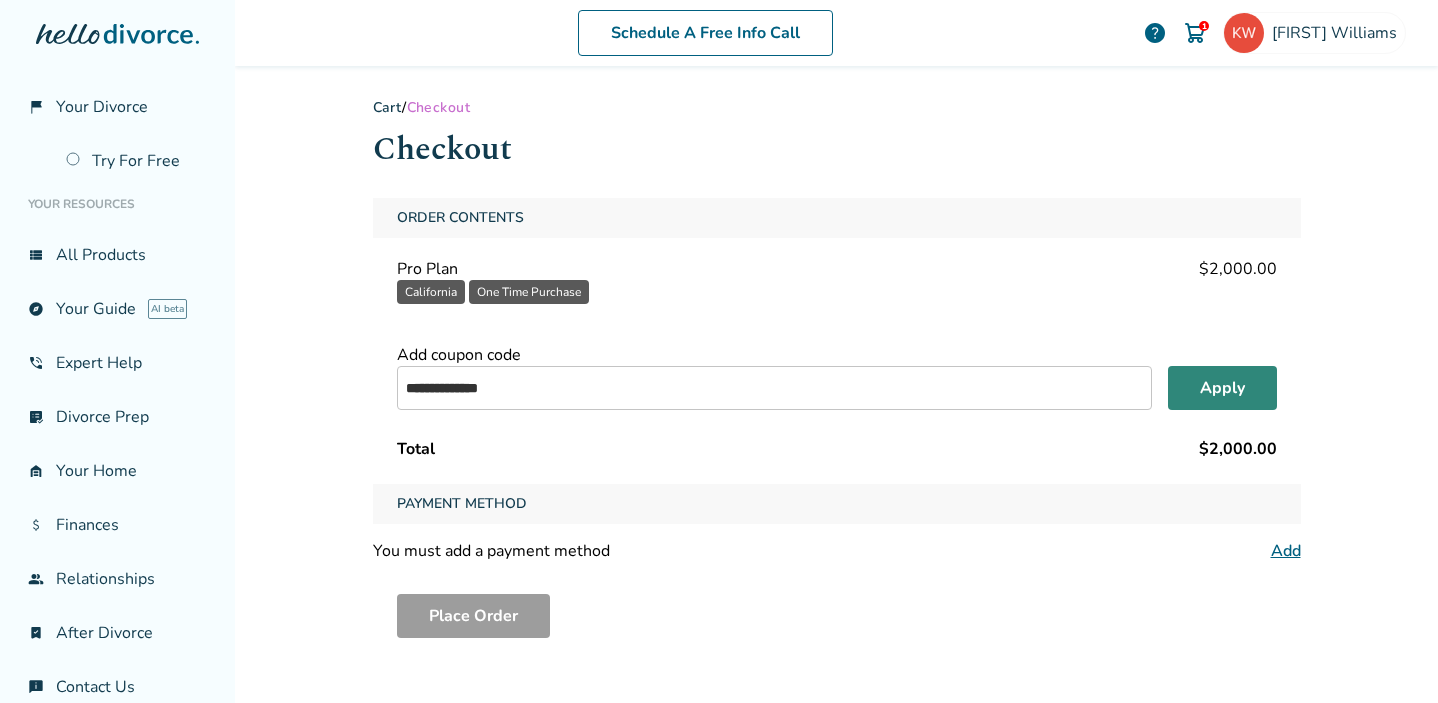 type on "**********" 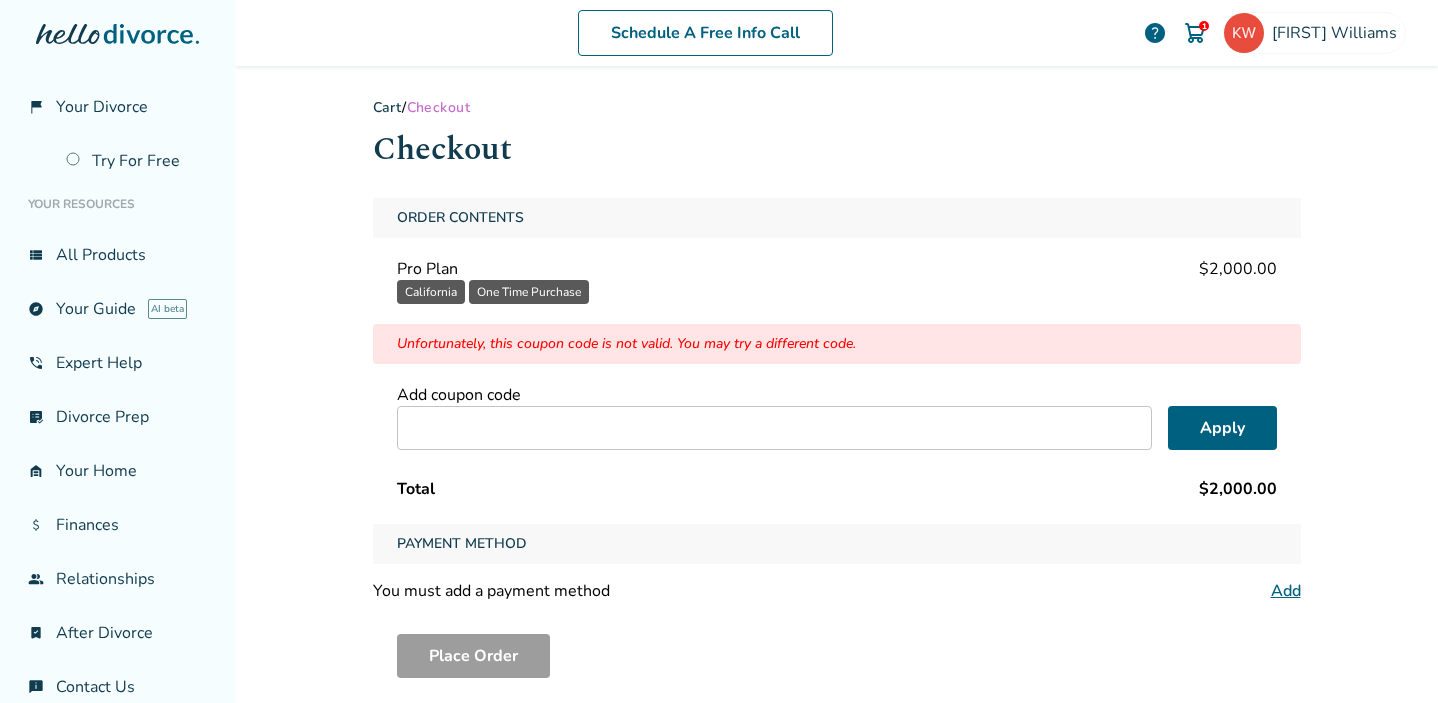 click at bounding box center [774, 428] 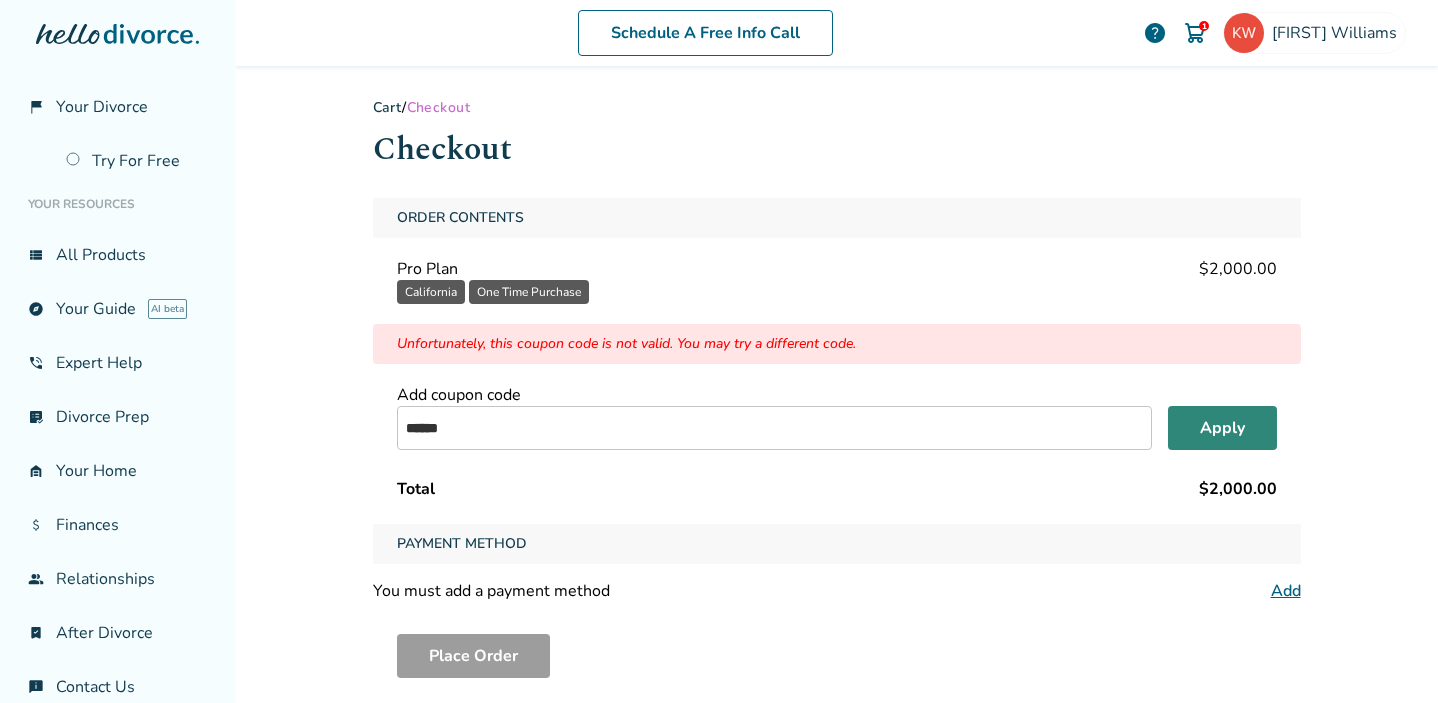 type on "******" 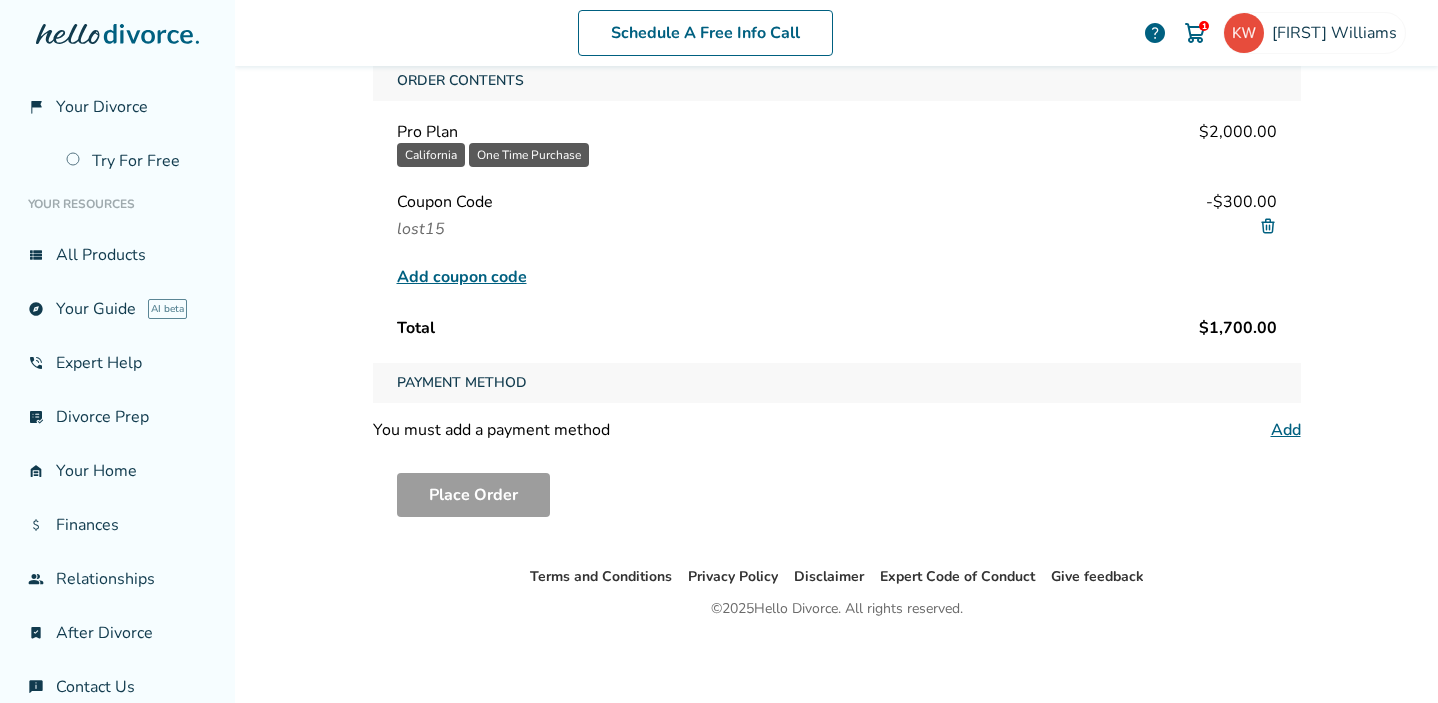 scroll, scrollTop: 0, scrollLeft: 0, axis: both 